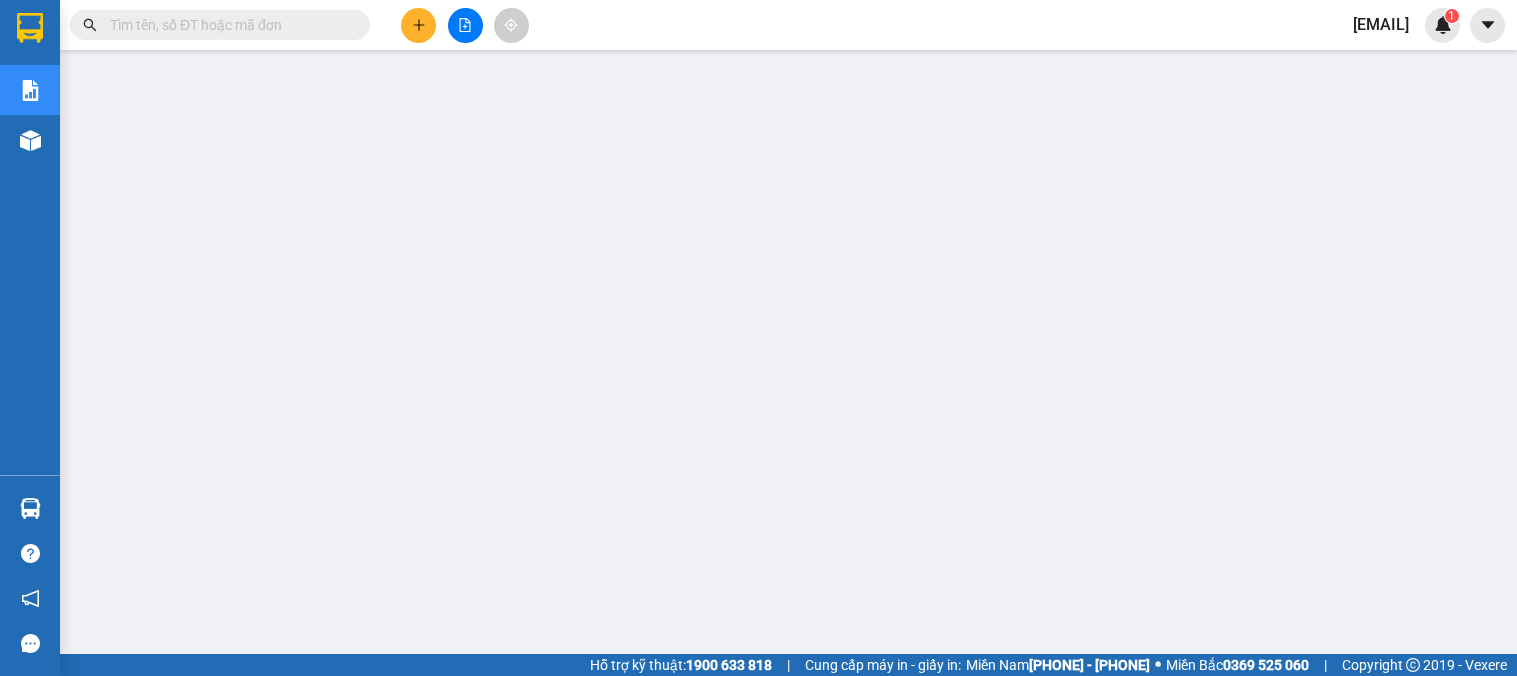 scroll, scrollTop: 0, scrollLeft: 0, axis: both 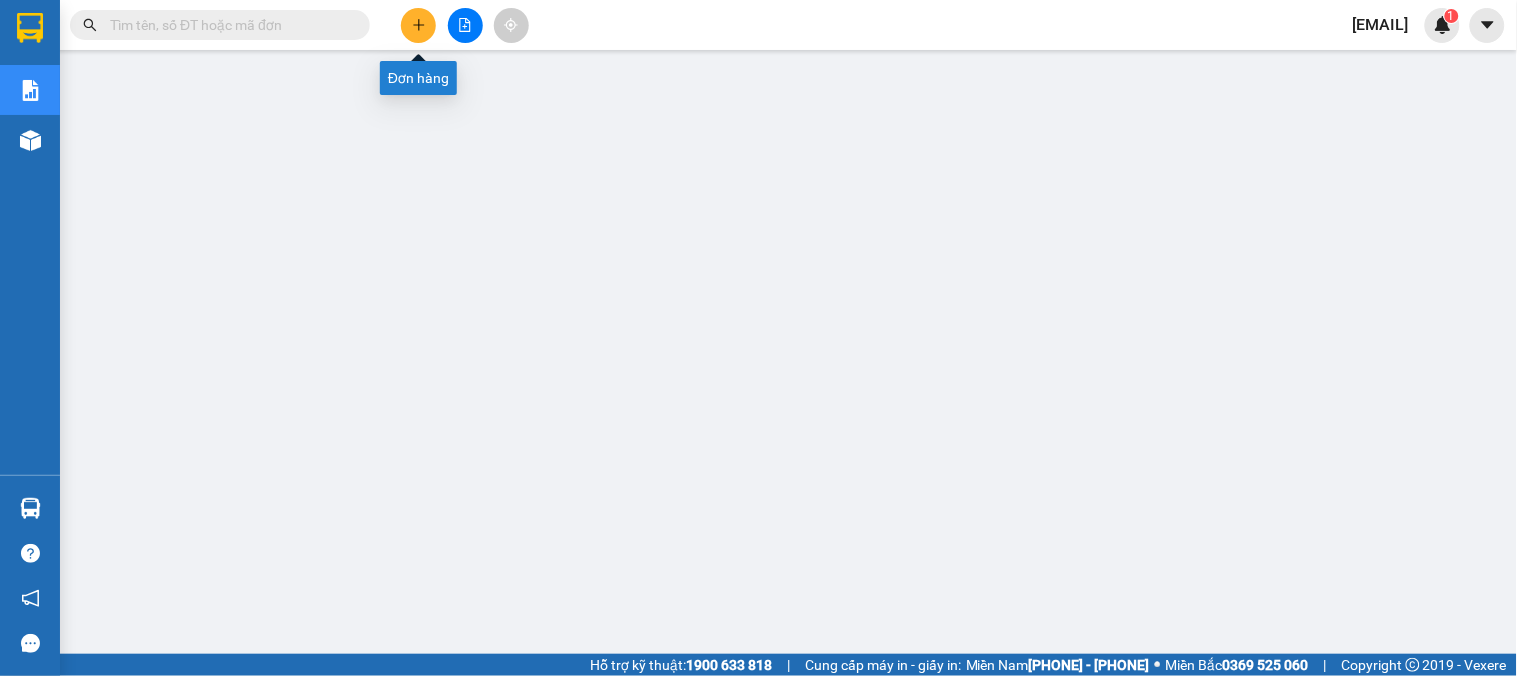 click at bounding box center [418, 25] 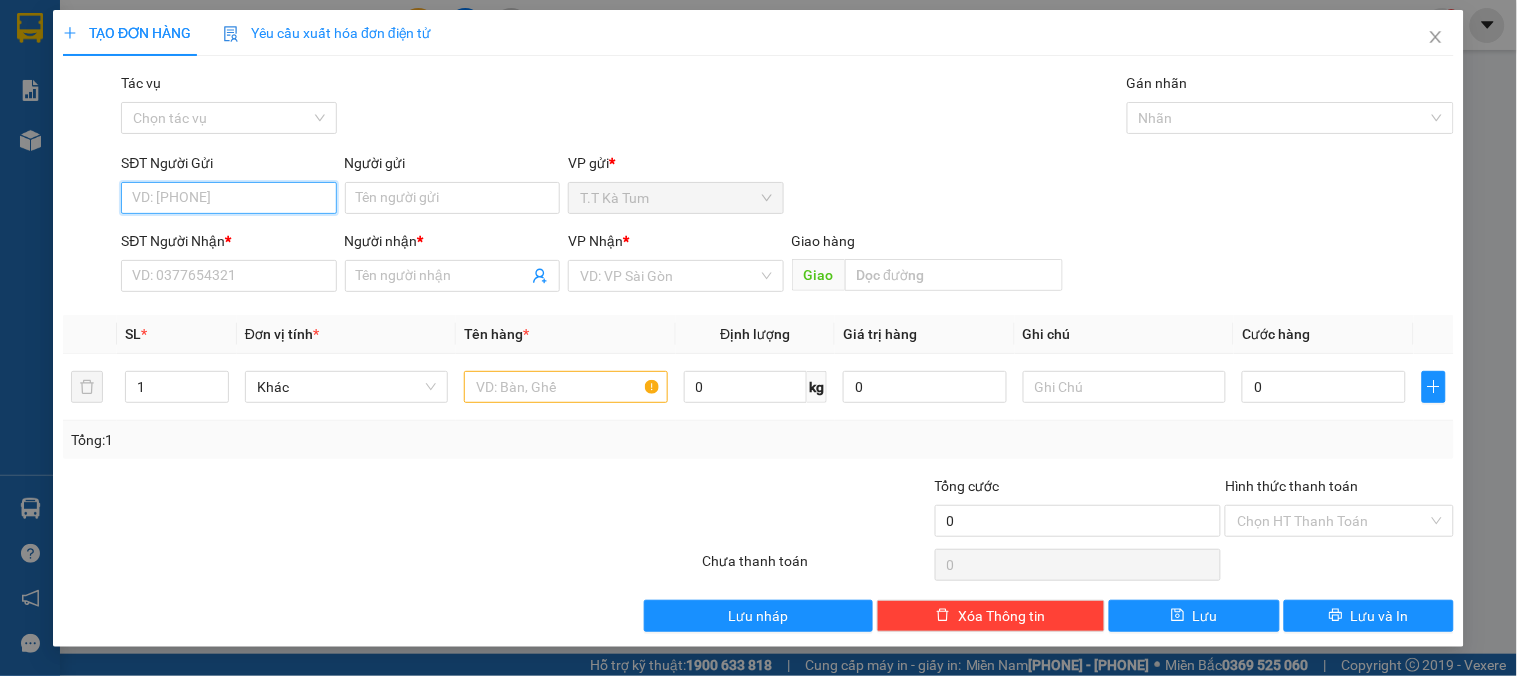 click on "SĐT Người Gửi" at bounding box center [228, 198] 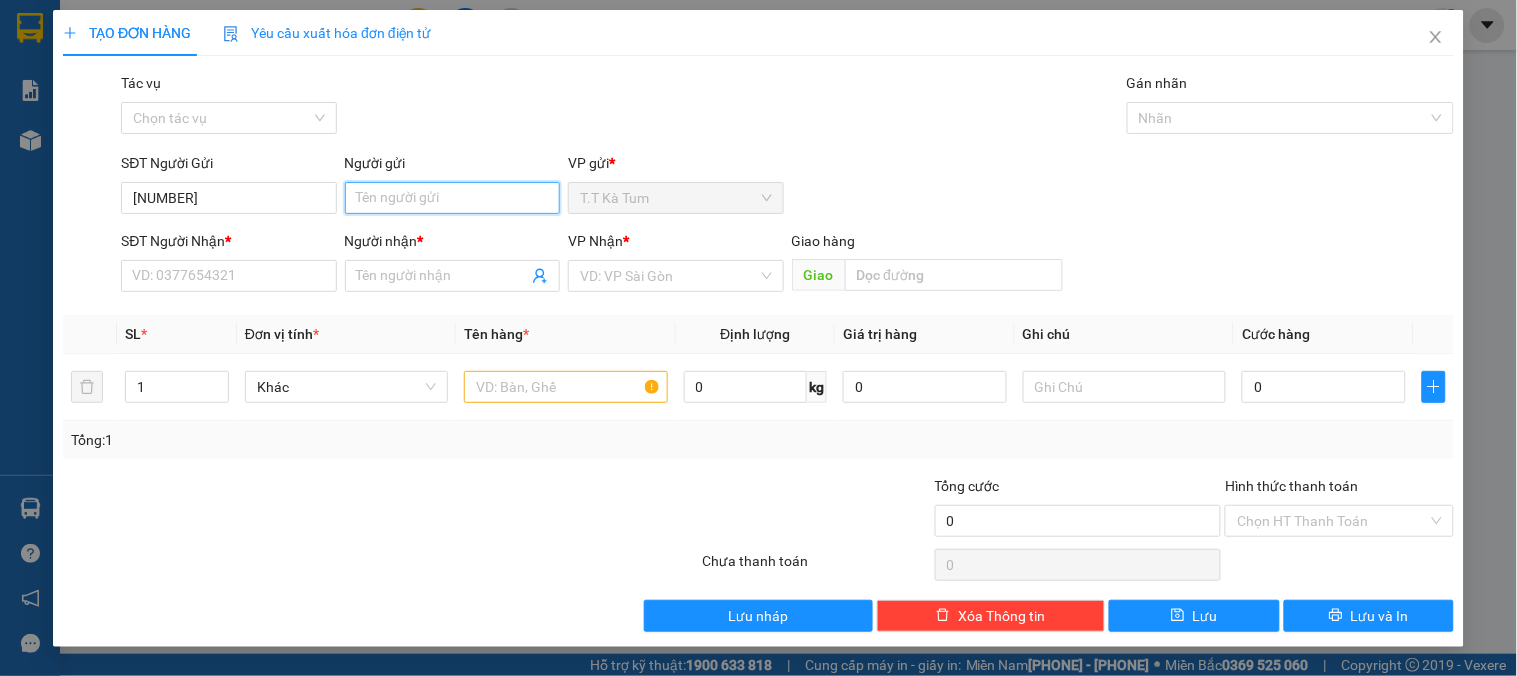 click on "Người gửi" at bounding box center [452, 198] 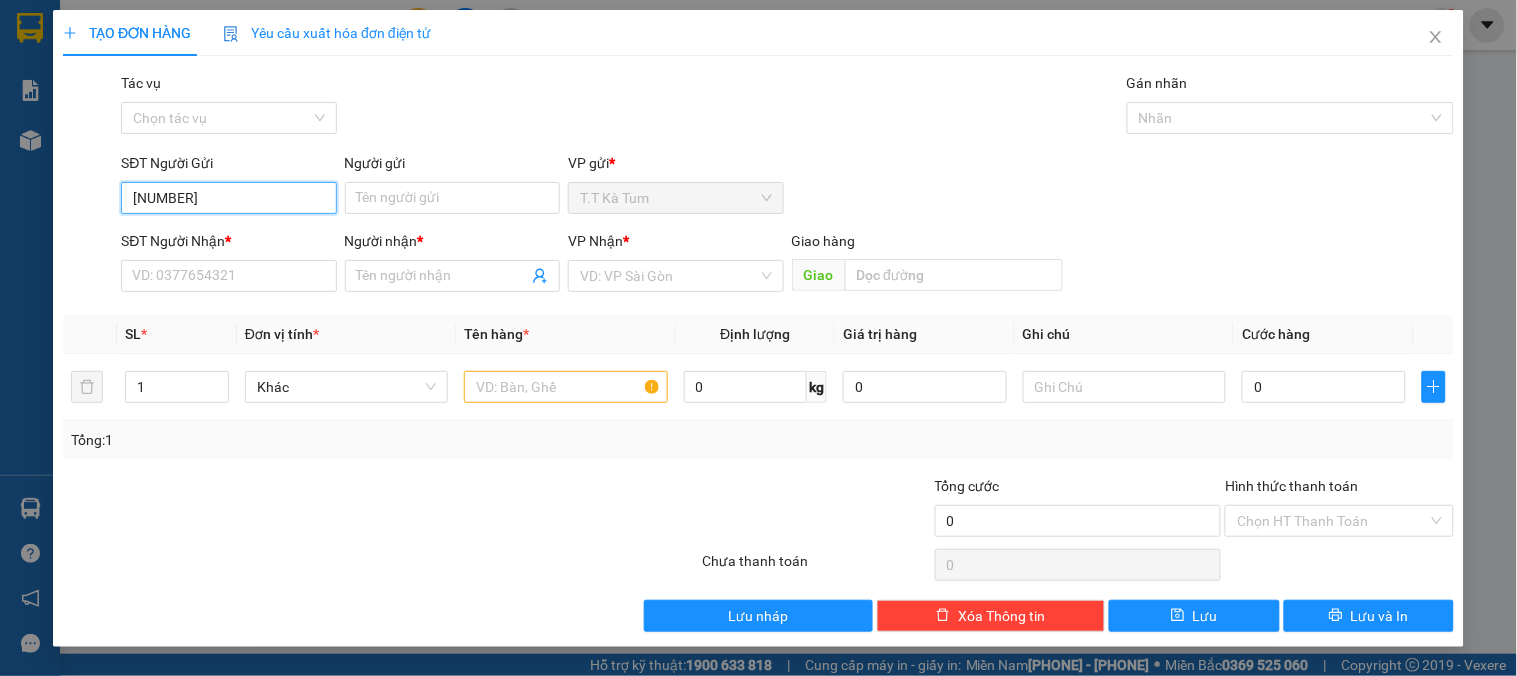 drag, startPoint x: 207, startPoint y: 196, endPoint x: 183, endPoint y: 200, distance: 24.33105 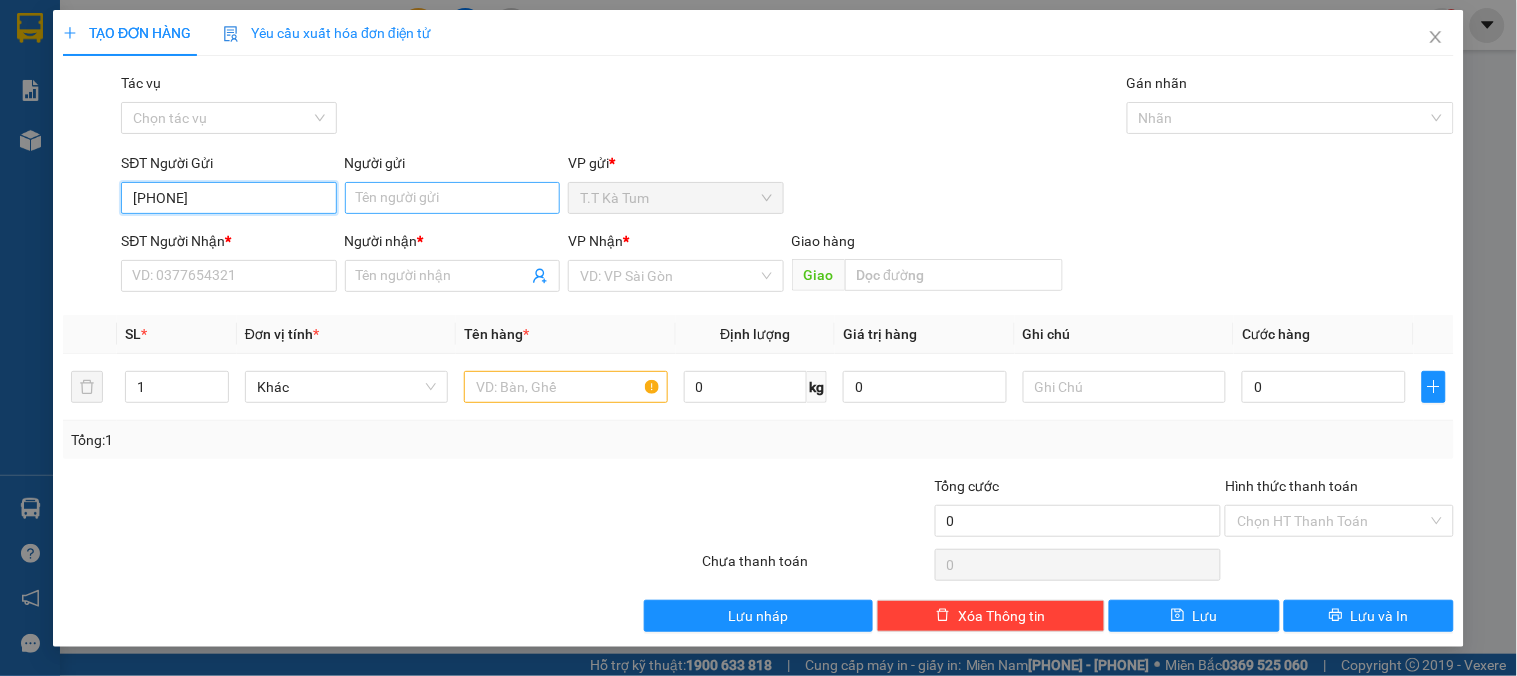 type on "[PHONE]" 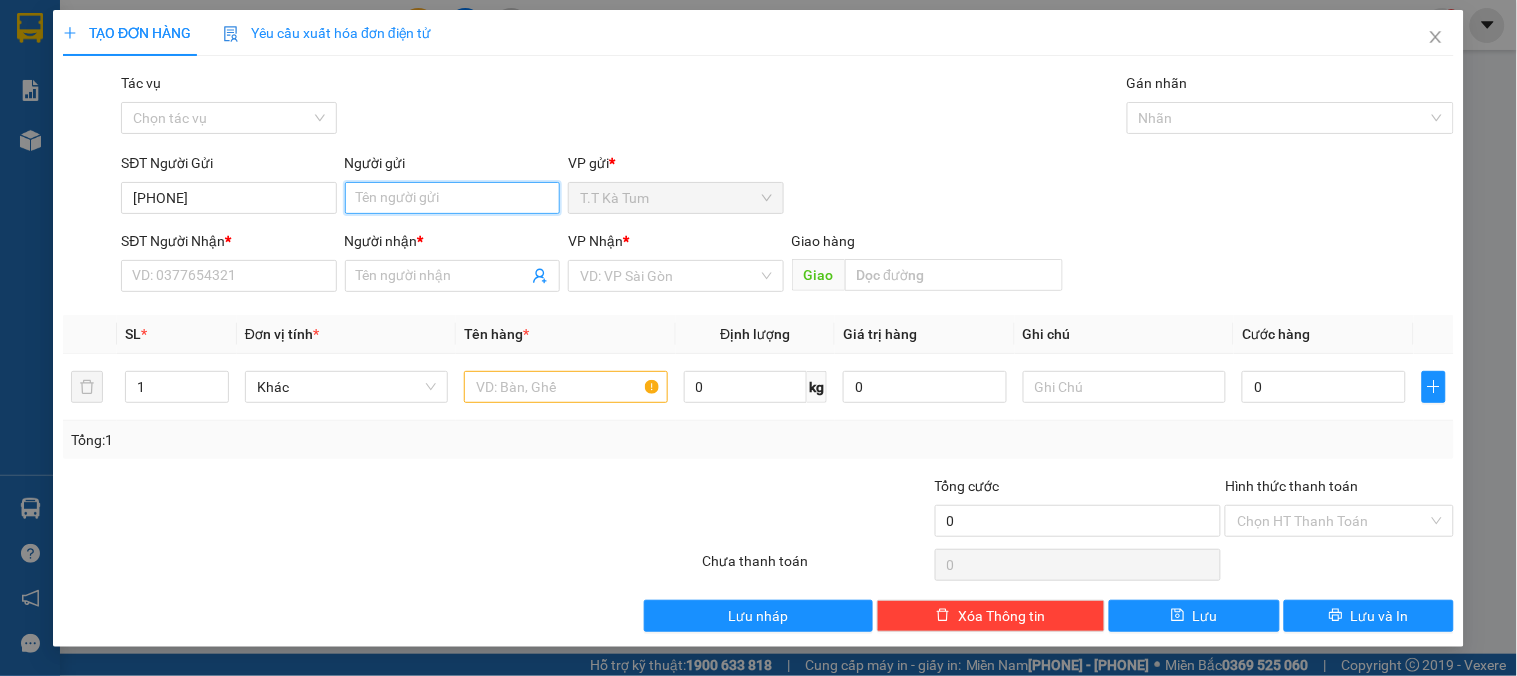 click on "Người gửi" at bounding box center (452, 198) 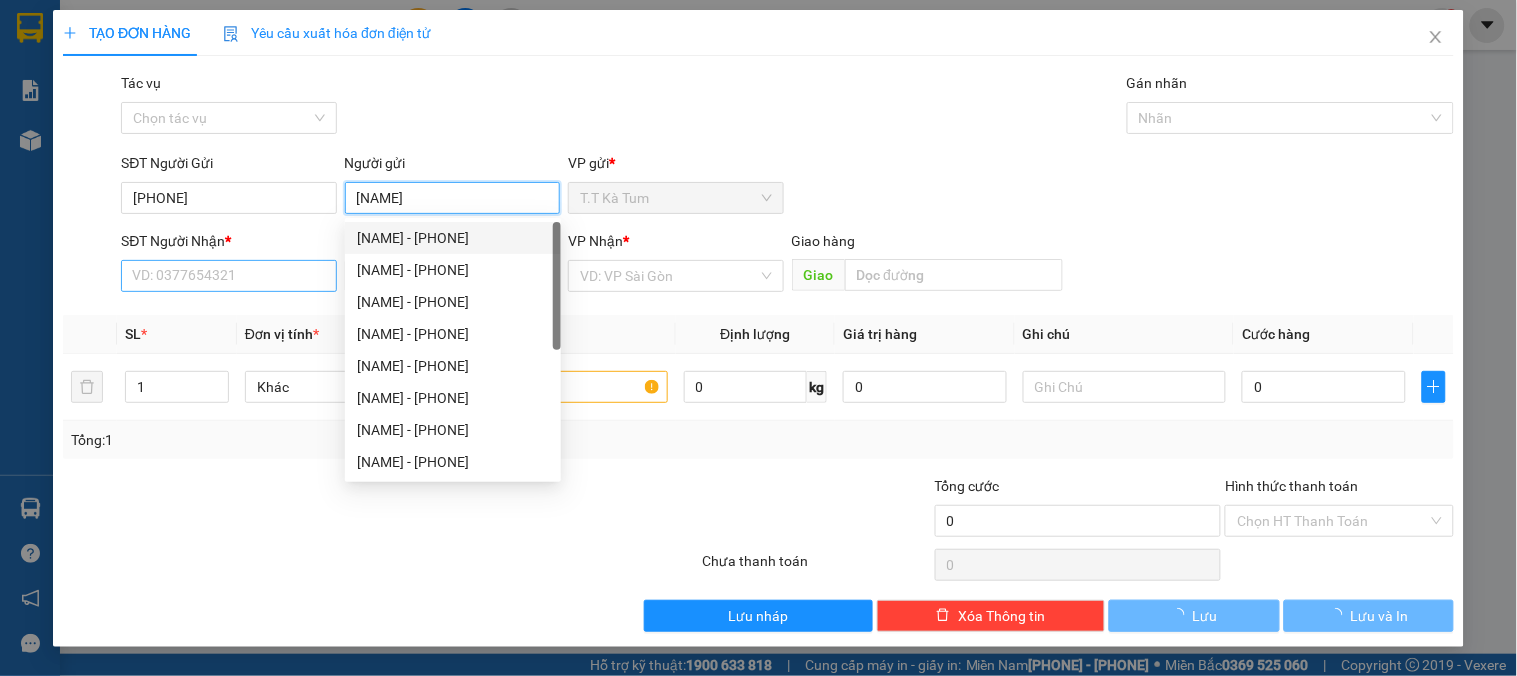 type on "[NAME]" 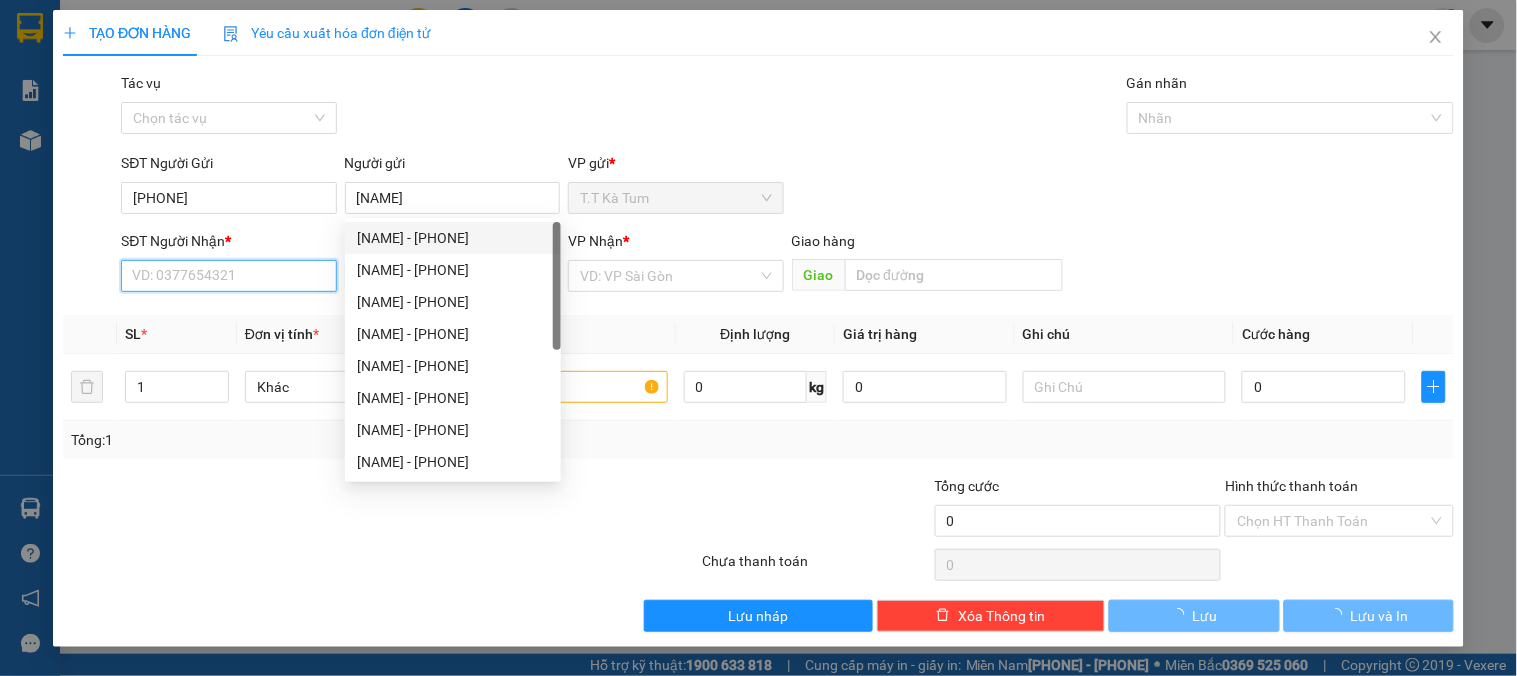 click on "SĐT Người Nhận  *" at bounding box center (228, 276) 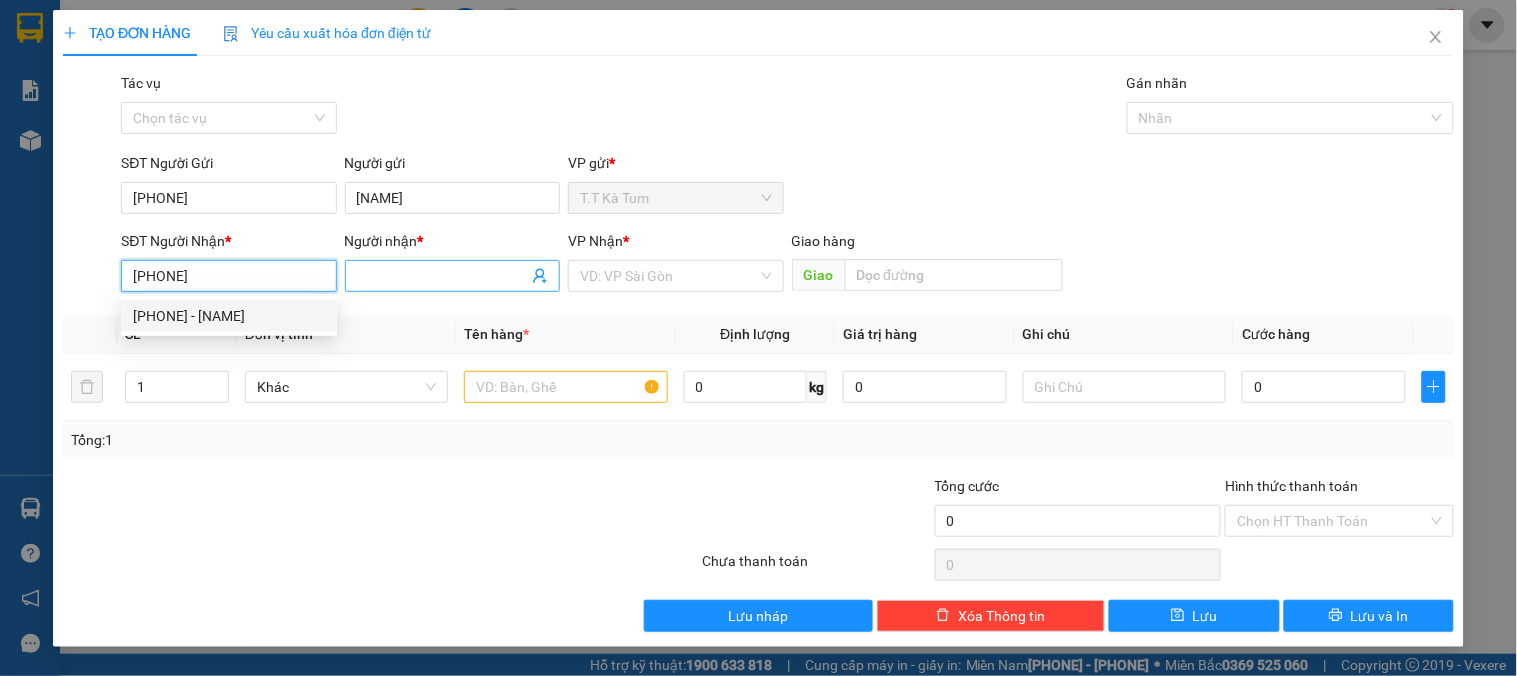 type on "[PHONE]" 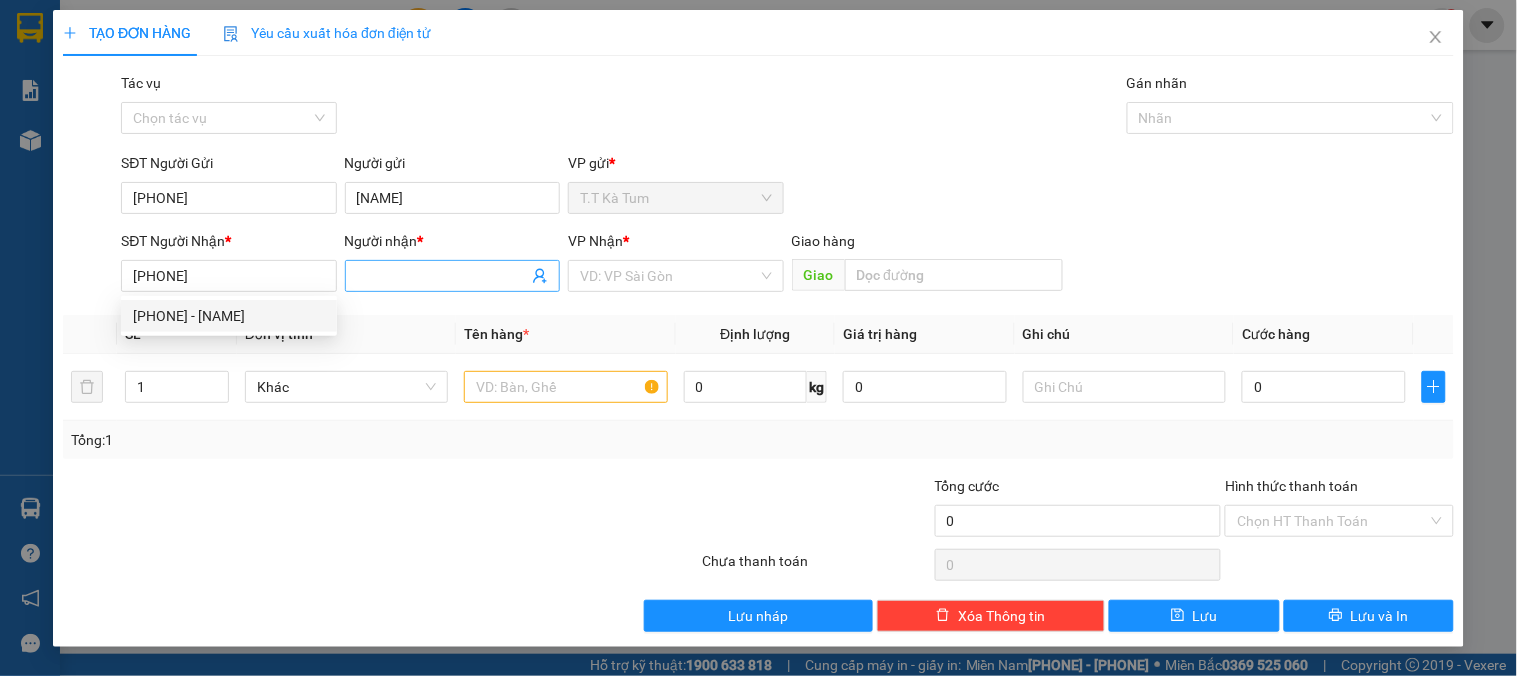 click on "Người nhận  *" at bounding box center (442, 276) 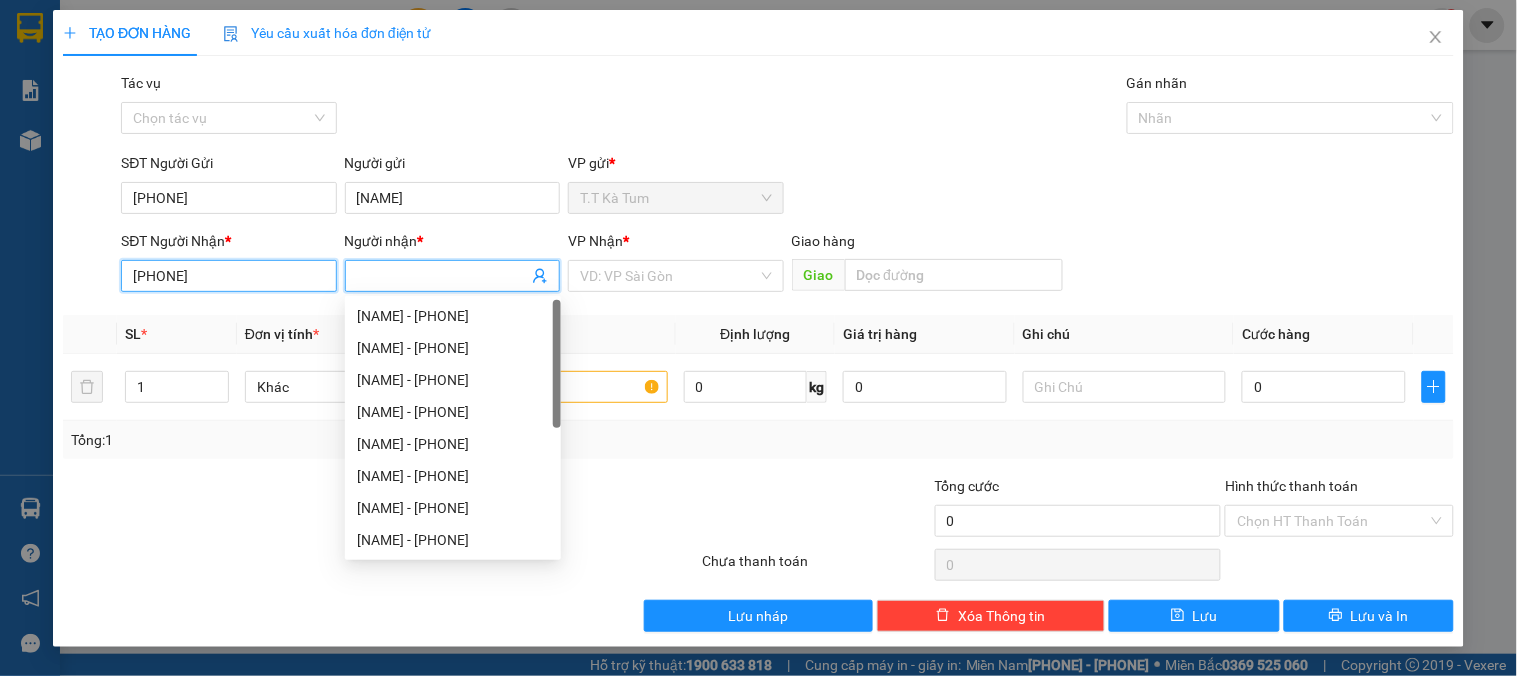 click on "[PHONE]" at bounding box center [228, 276] 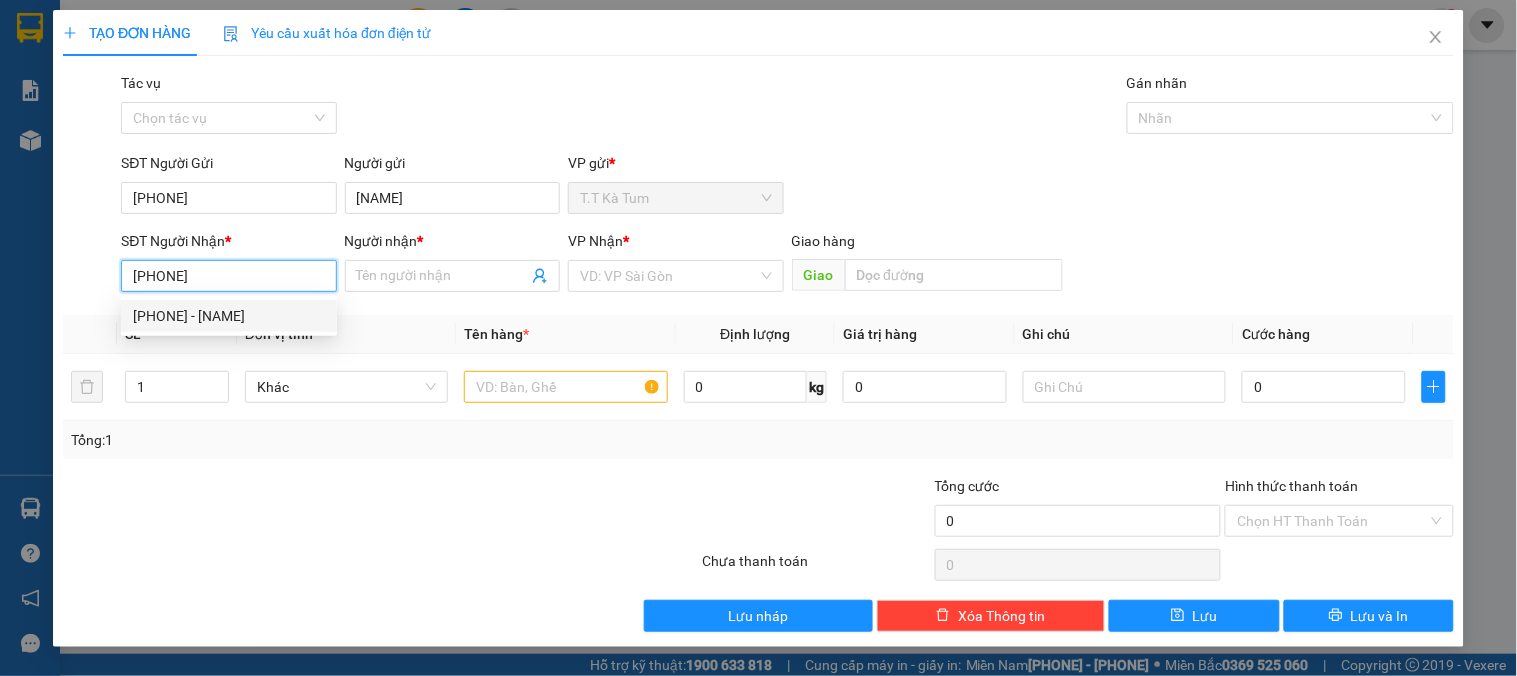 click on "[PHONE] - [NAME]" at bounding box center (229, 316) 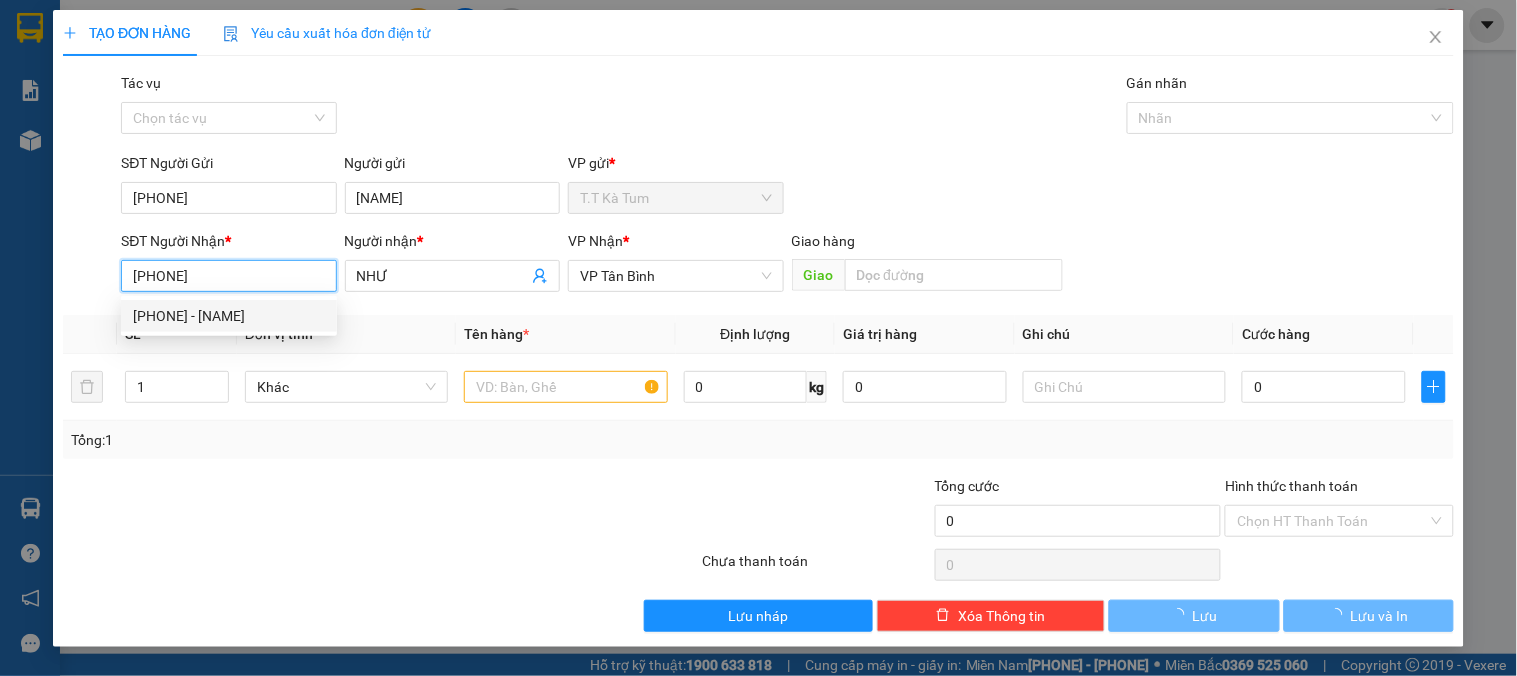 type on "40.000" 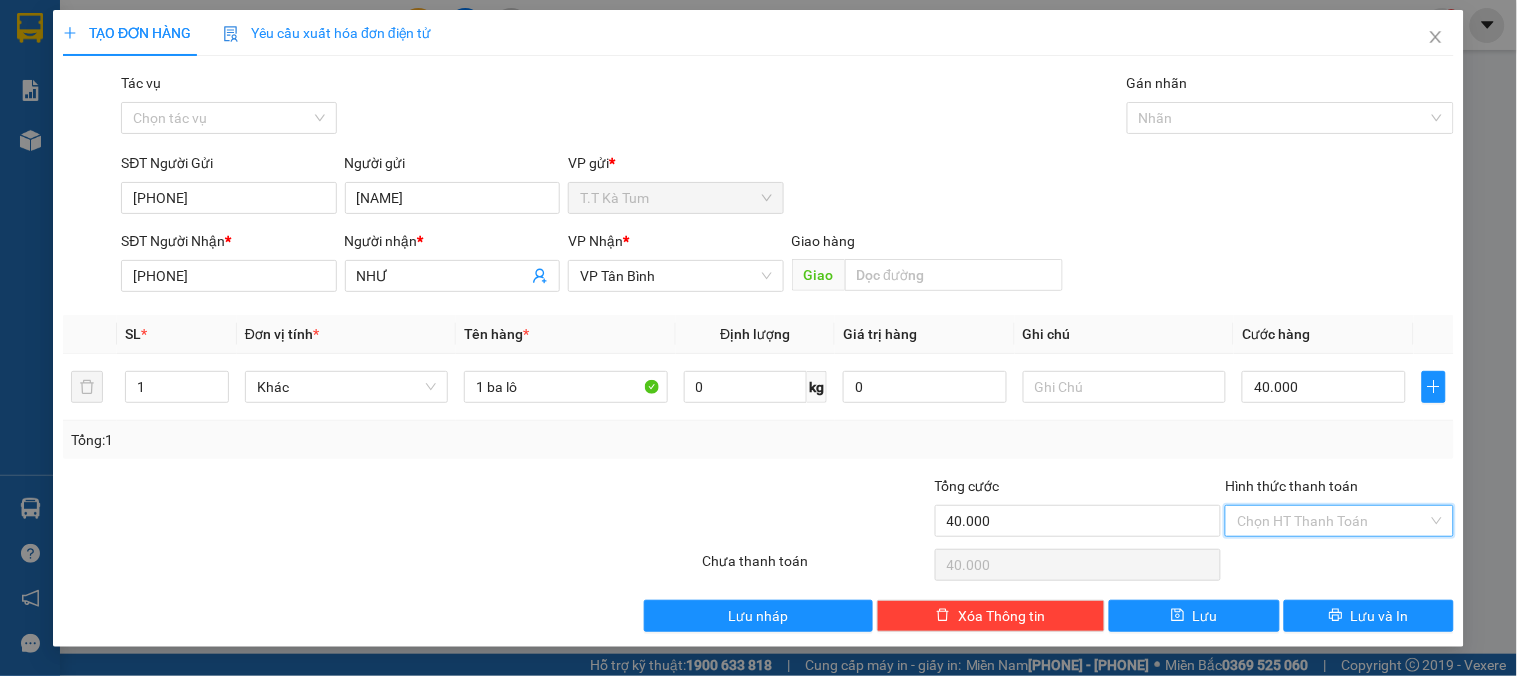 drag, startPoint x: 1360, startPoint y: 522, endPoint x: 1335, endPoint y: 526, distance: 25.317978 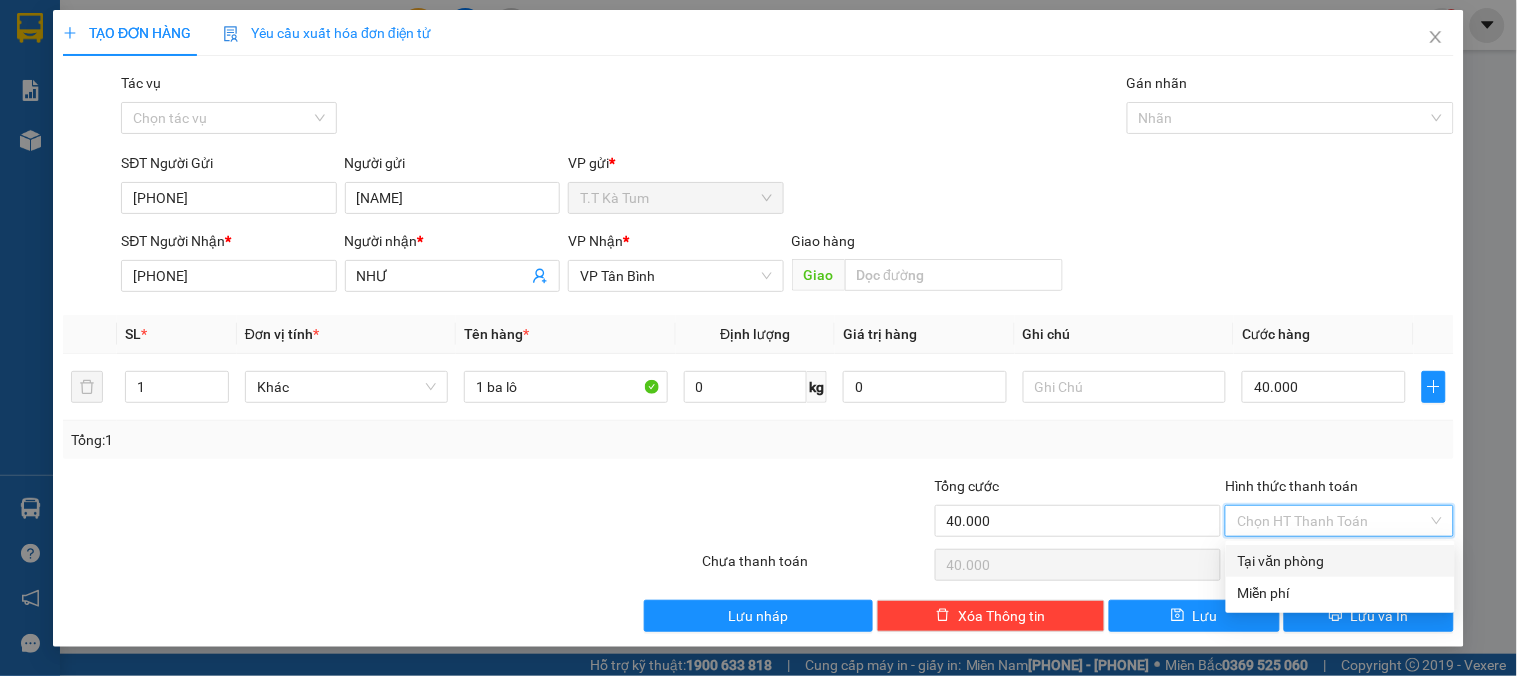 drag, startPoint x: 1365, startPoint y: 452, endPoint x: 1357, endPoint y: 480, distance: 29.12044 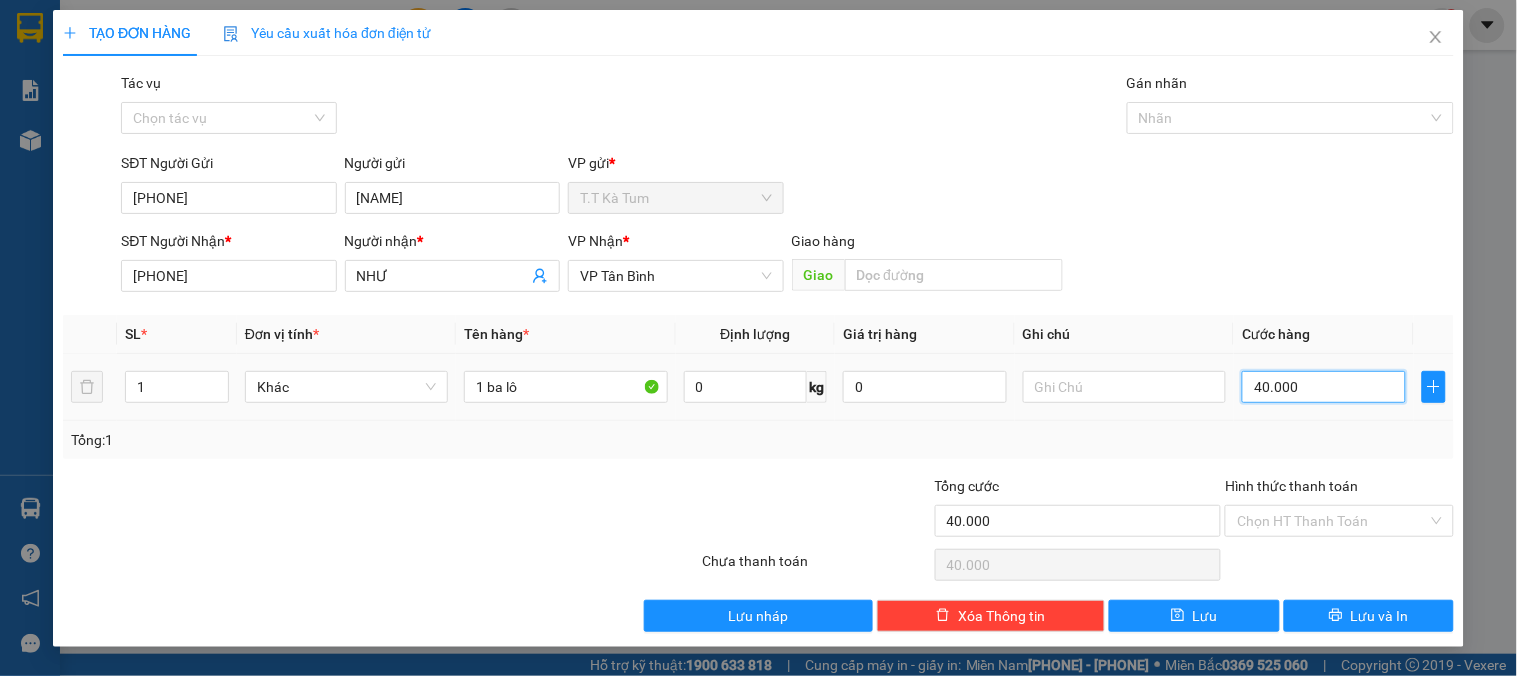 click on "40.000" at bounding box center (1324, 387) 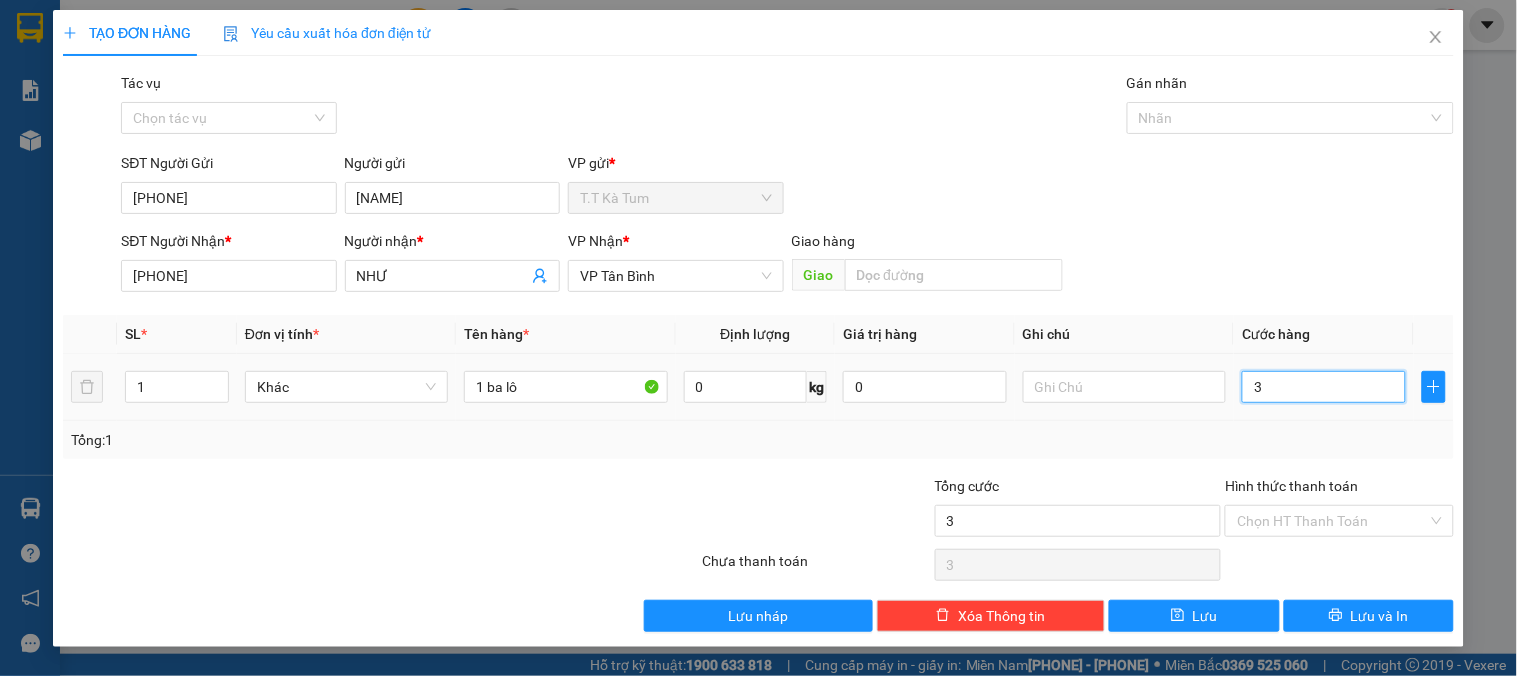 type on "30" 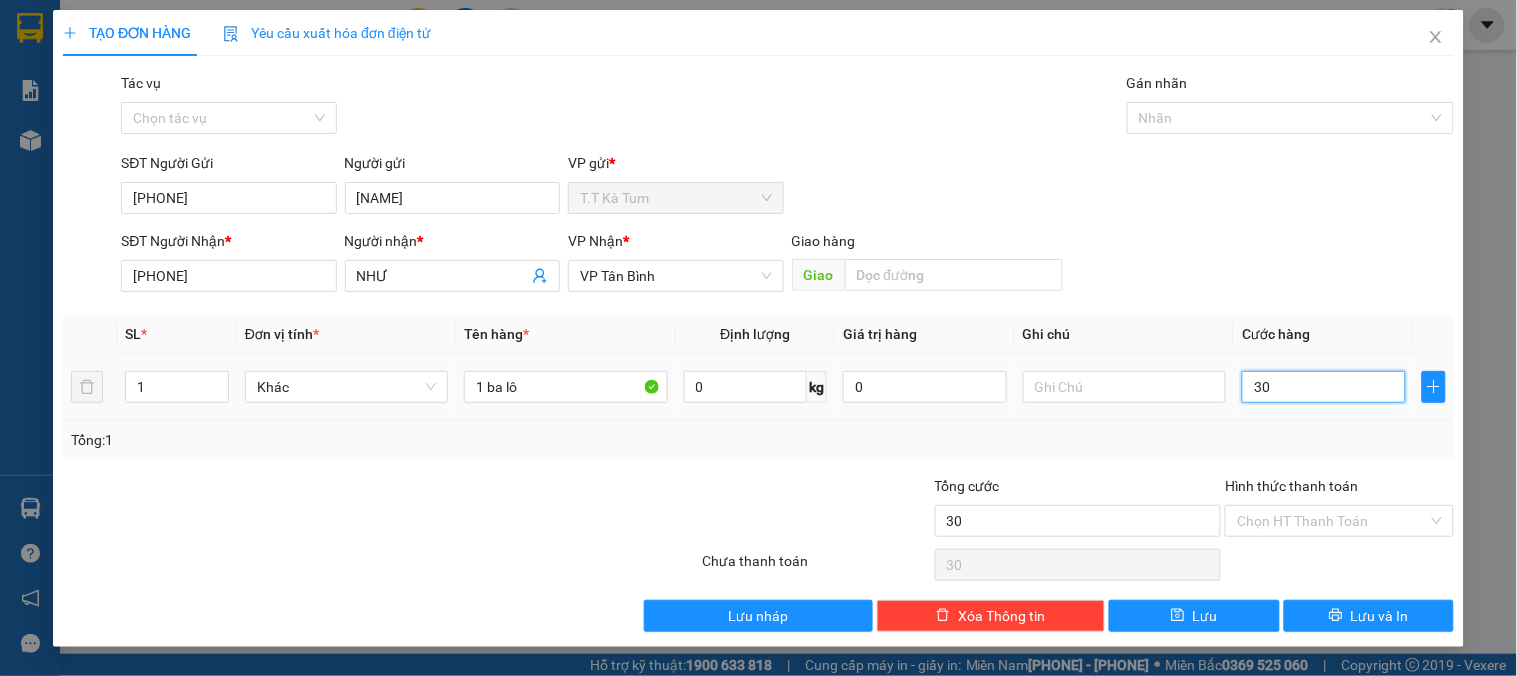 type on "30" 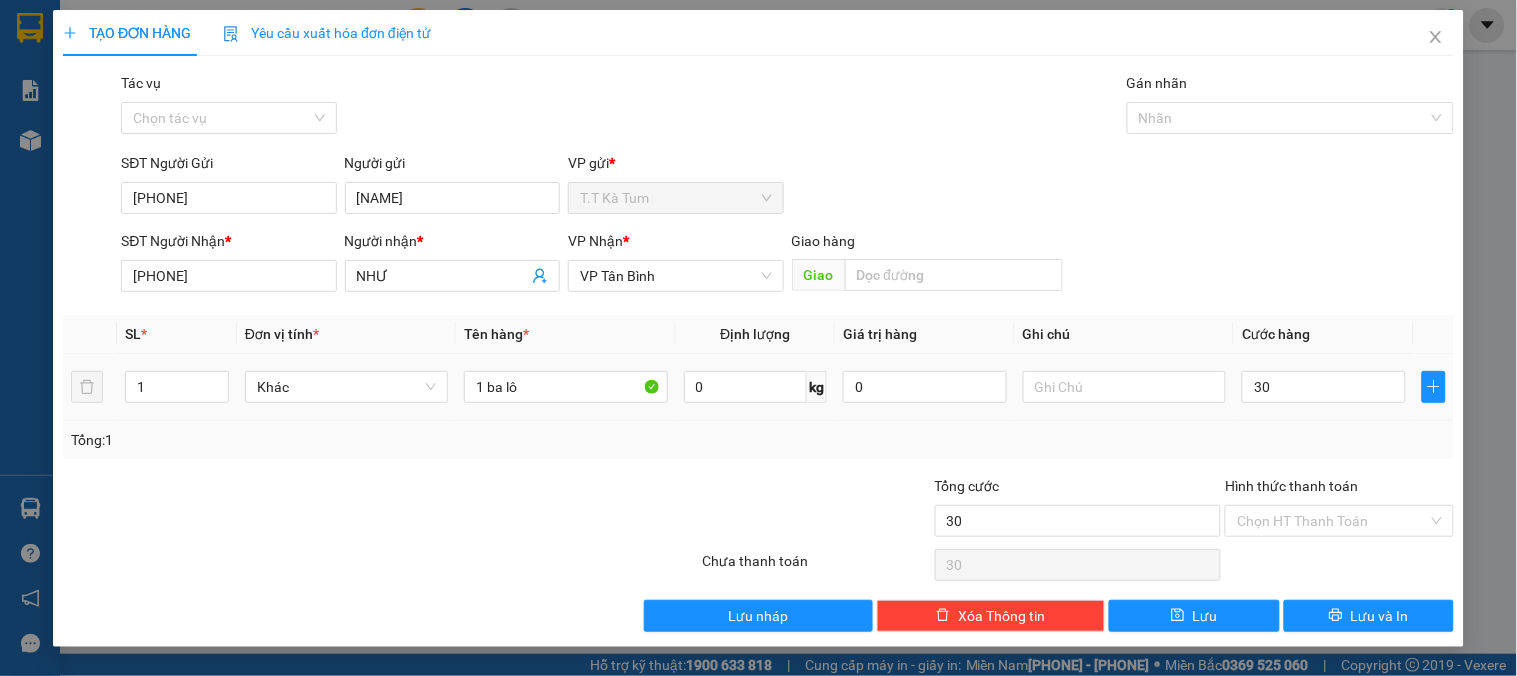 type on "30.000" 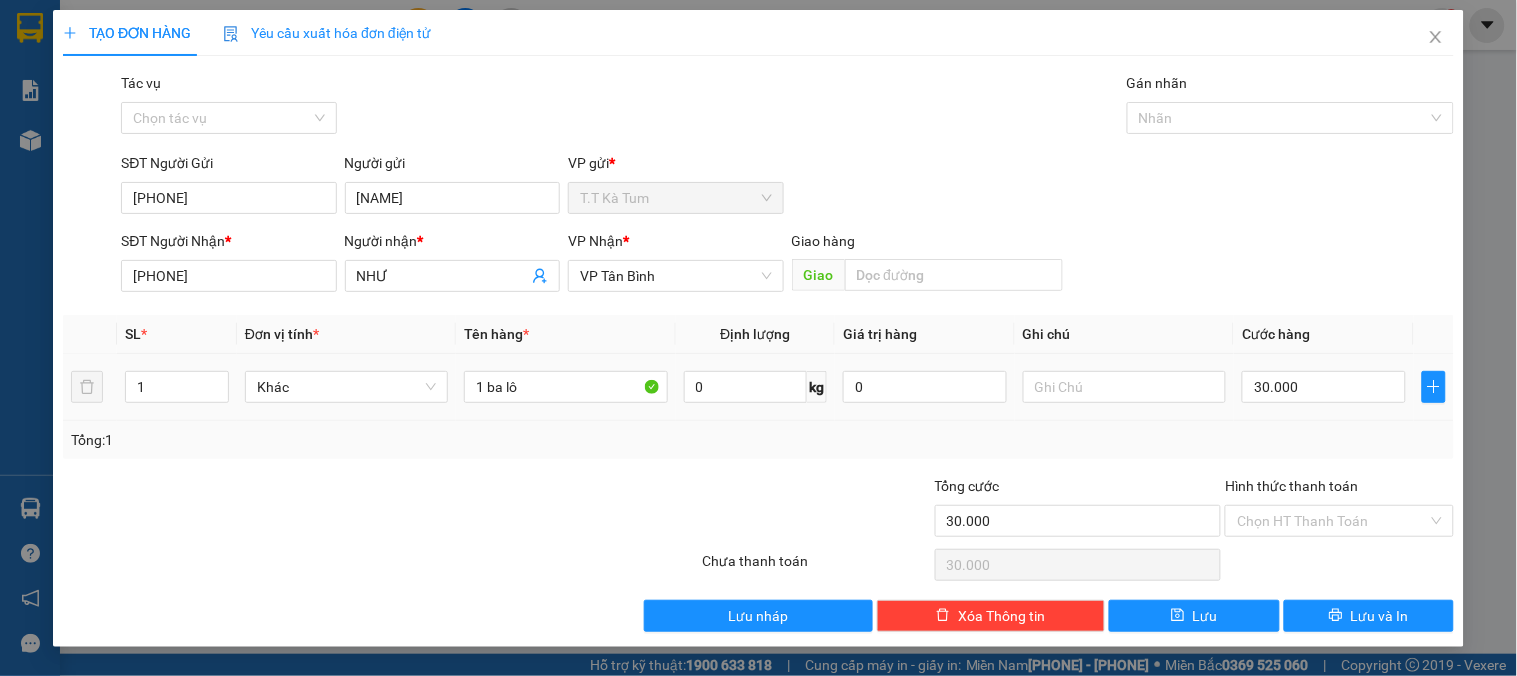 click on "Tổng:  1" at bounding box center (758, 440) 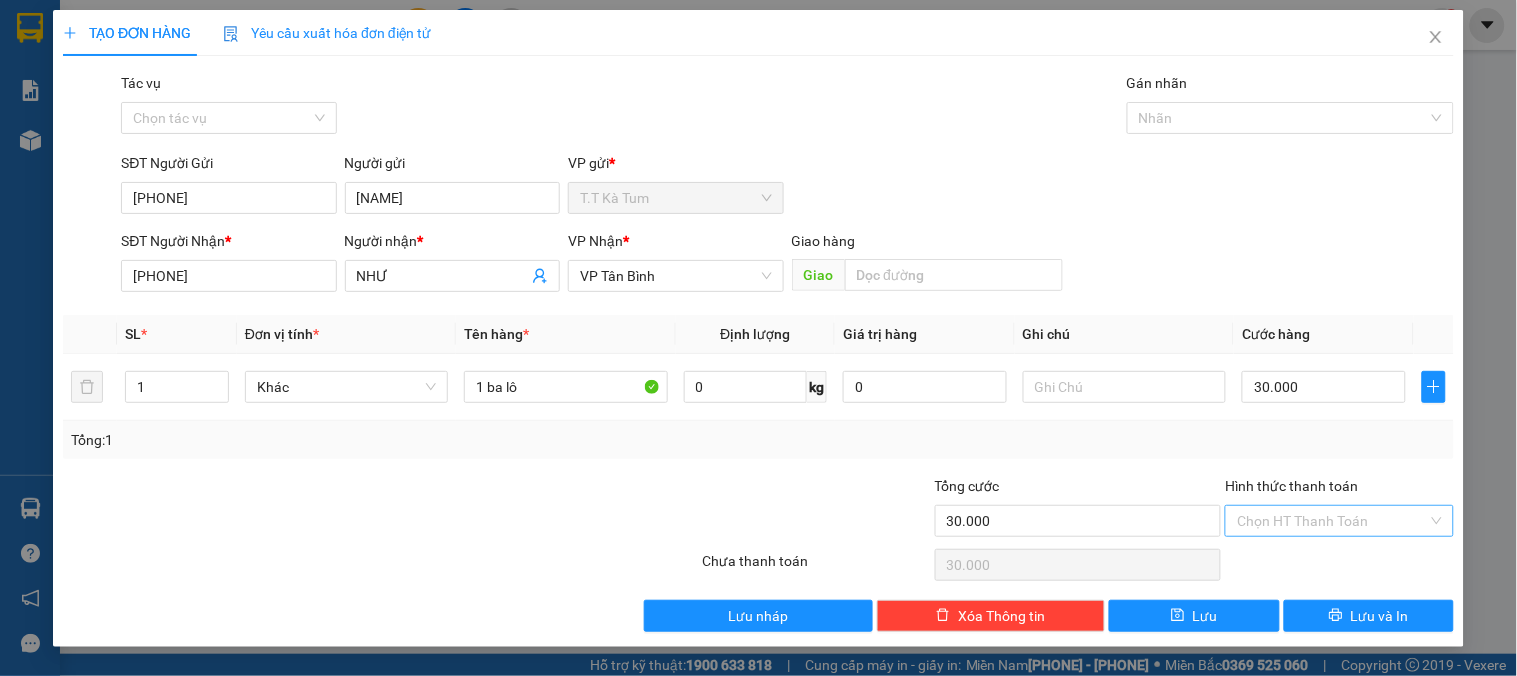 click on "Hình thức thanh toán" at bounding box center (1332, 521) 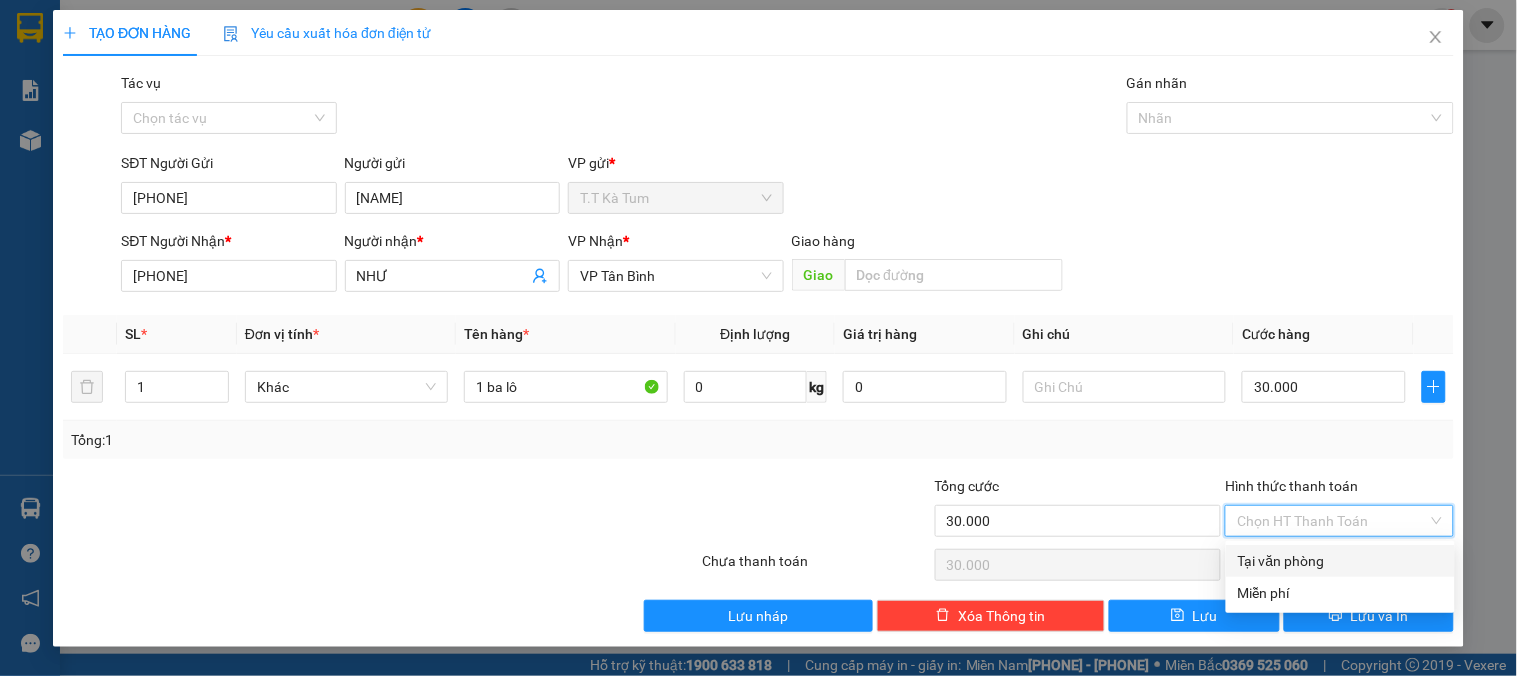 click on "Tại văn phòng" at bounding box center [1340, 561] 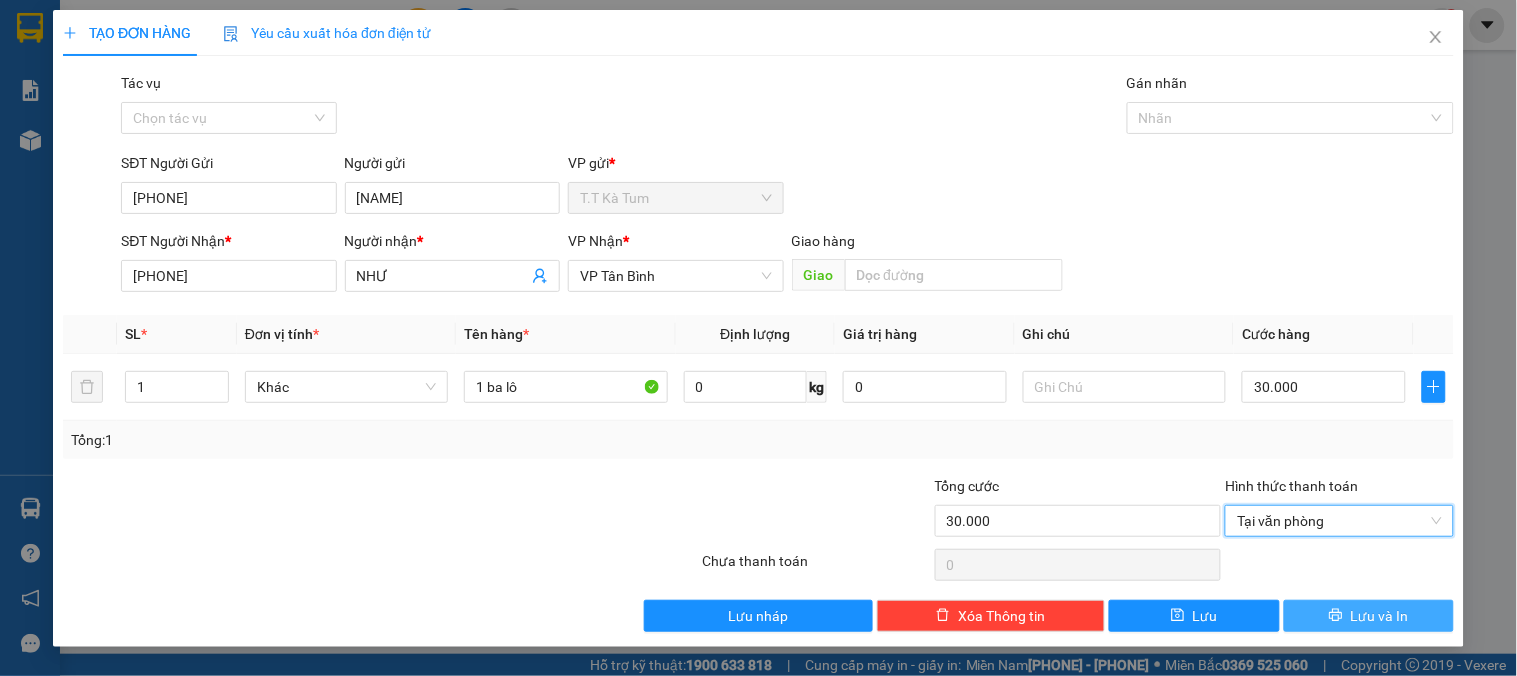 click on "Lưu và In" at bounding box center [1380, 616] 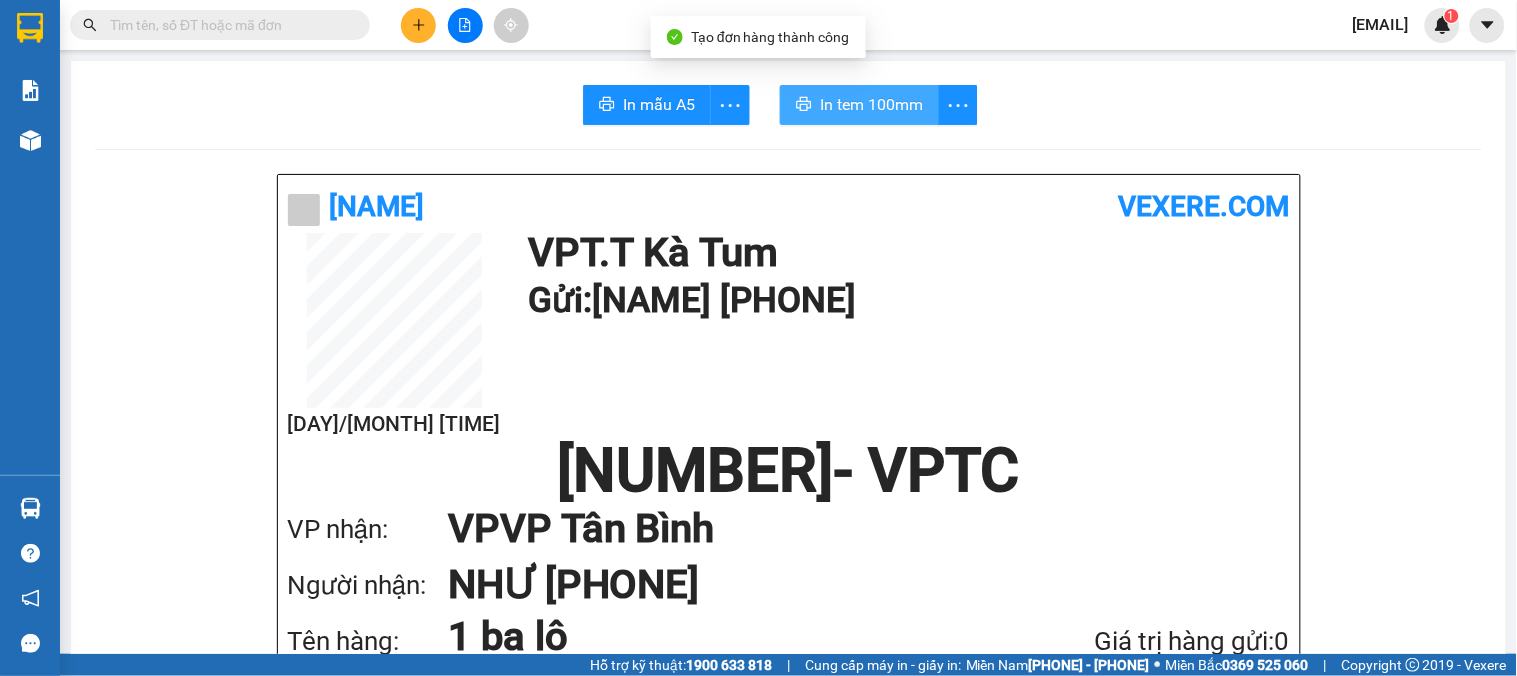 click on "In tem 100mm" at bounding box center [871, 104] 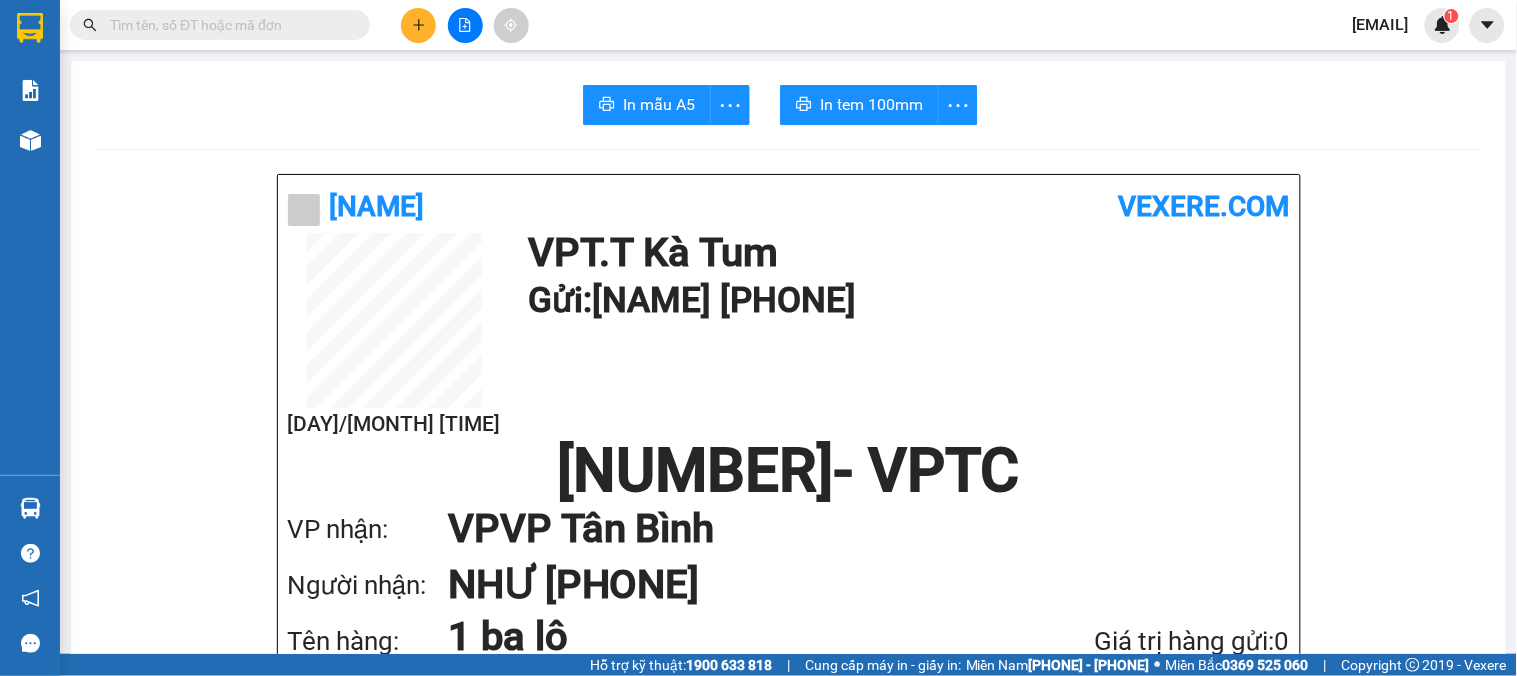 click at bounding box center [418, 25] 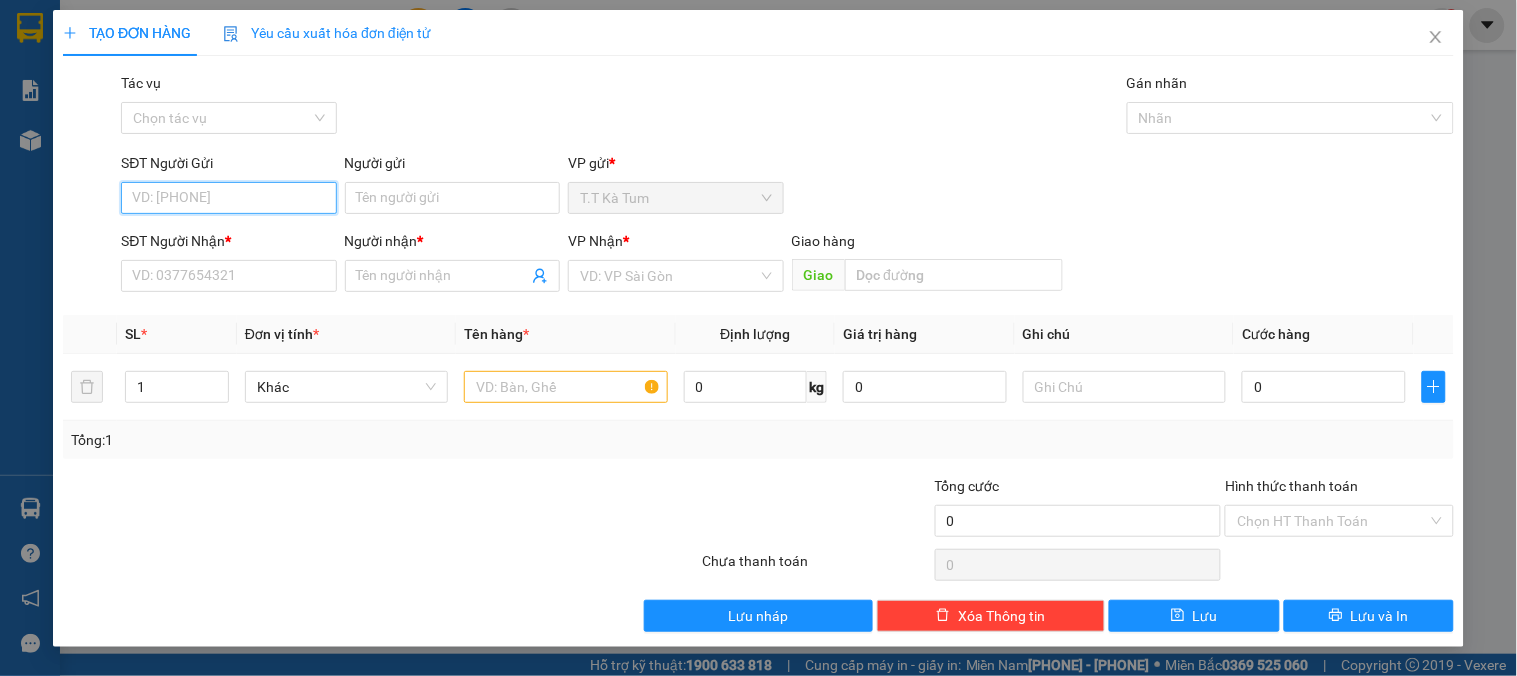 click on "SĐT Người Gửi" at bounding box center [228, 198] 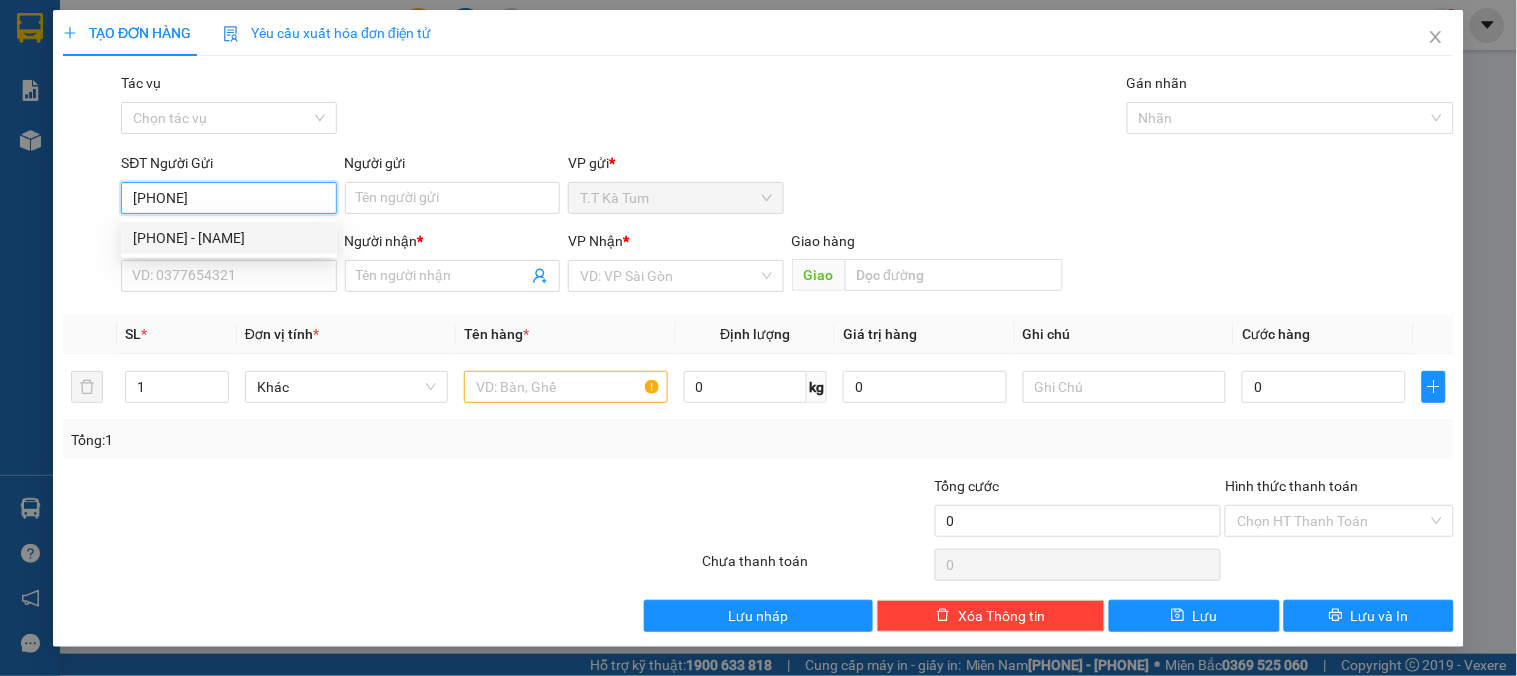 click on "[PHONE] - [NAME]" at bounding box center [229, 238] 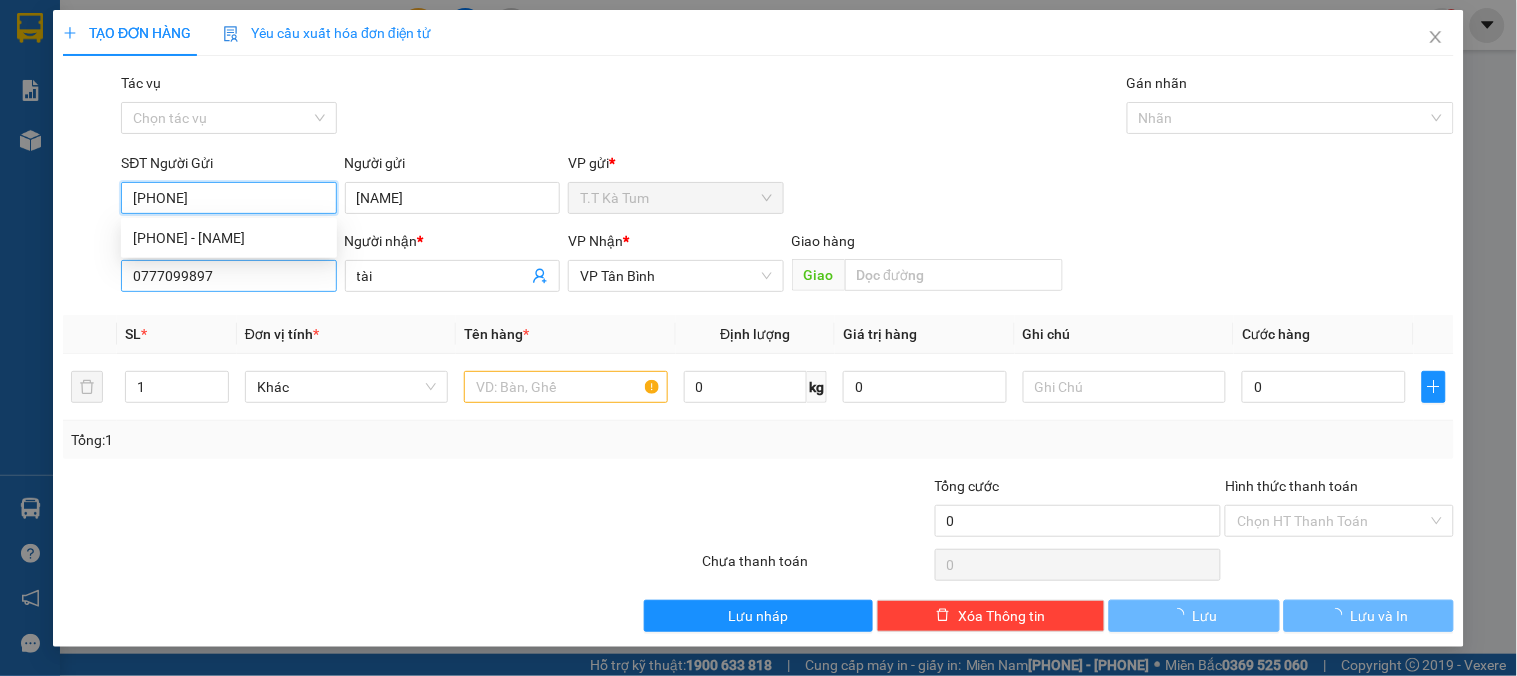 type on "30.000" 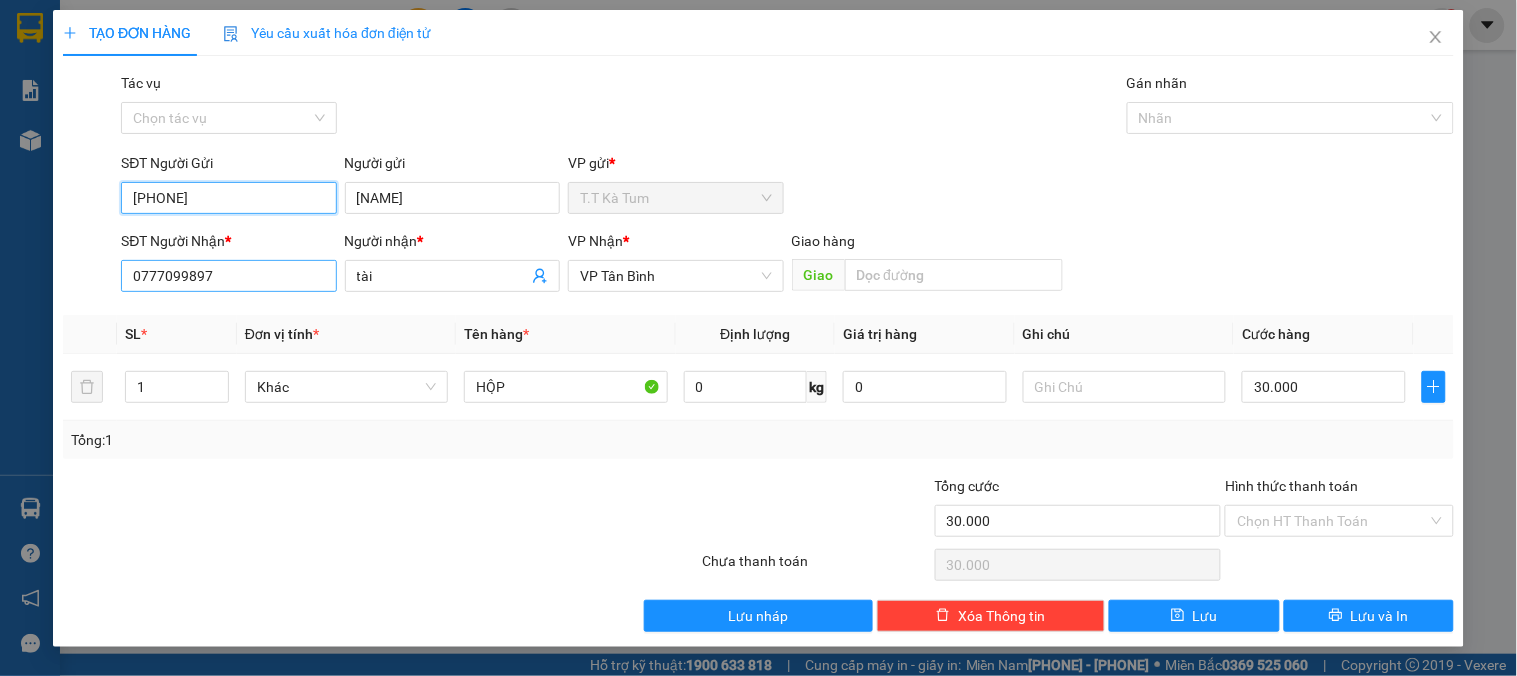 type on "[PHONE]" 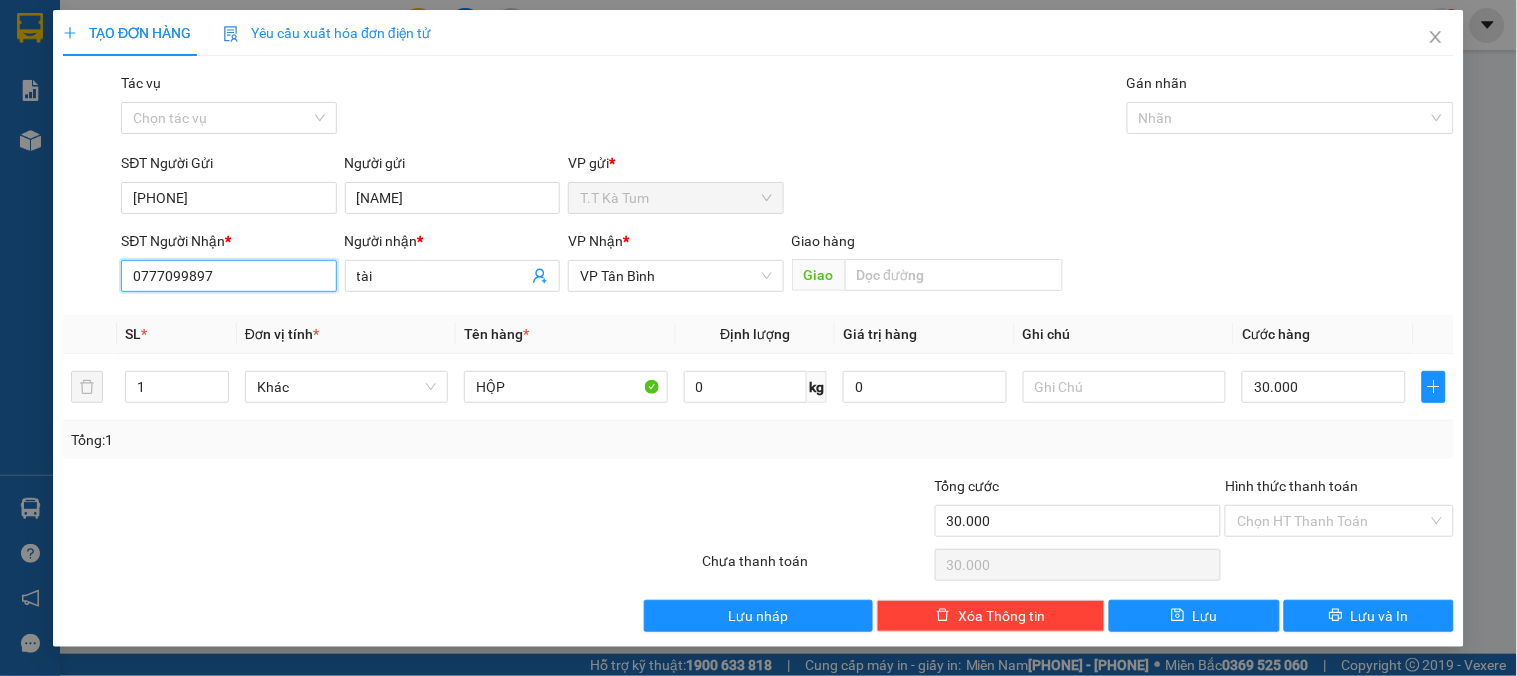 click on "0777099897" at bounding box center (228, 276) 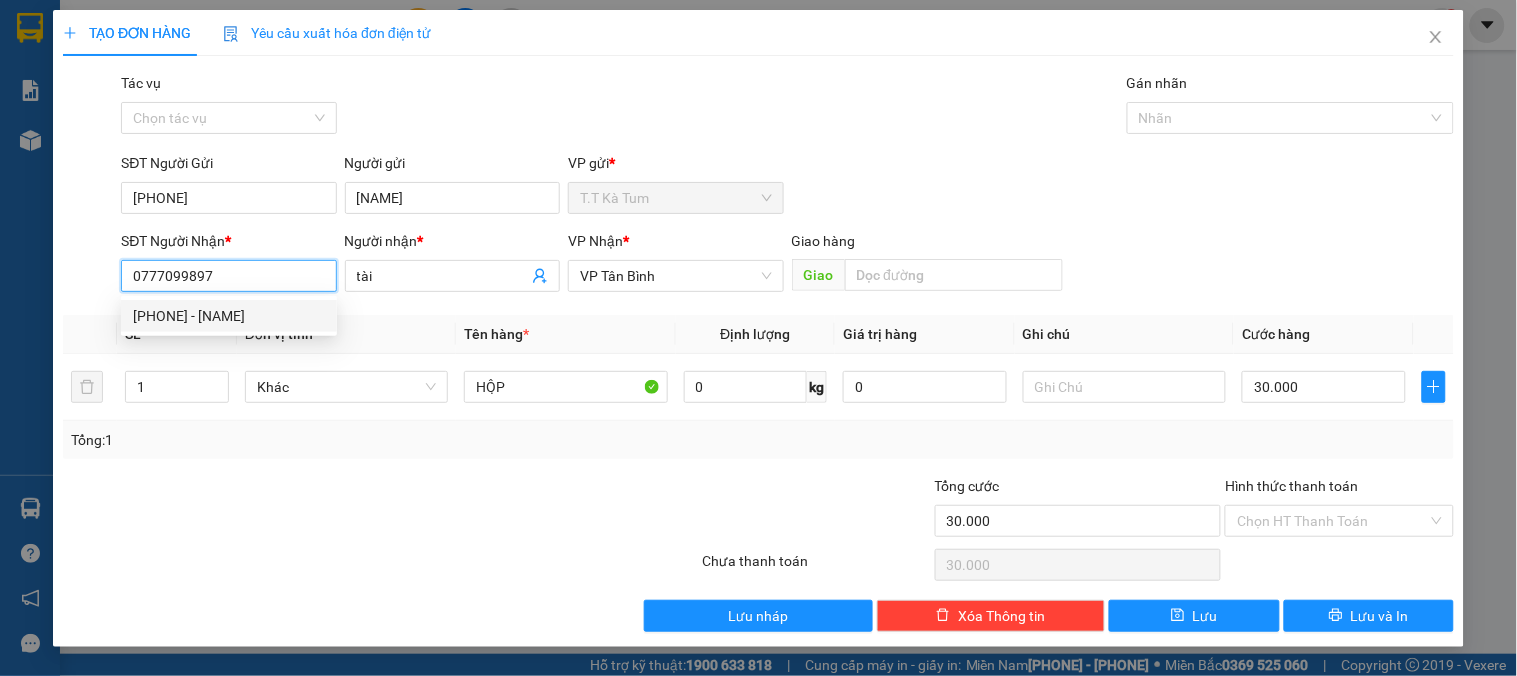 click on "0777099897" at bounding box center [228, 276] 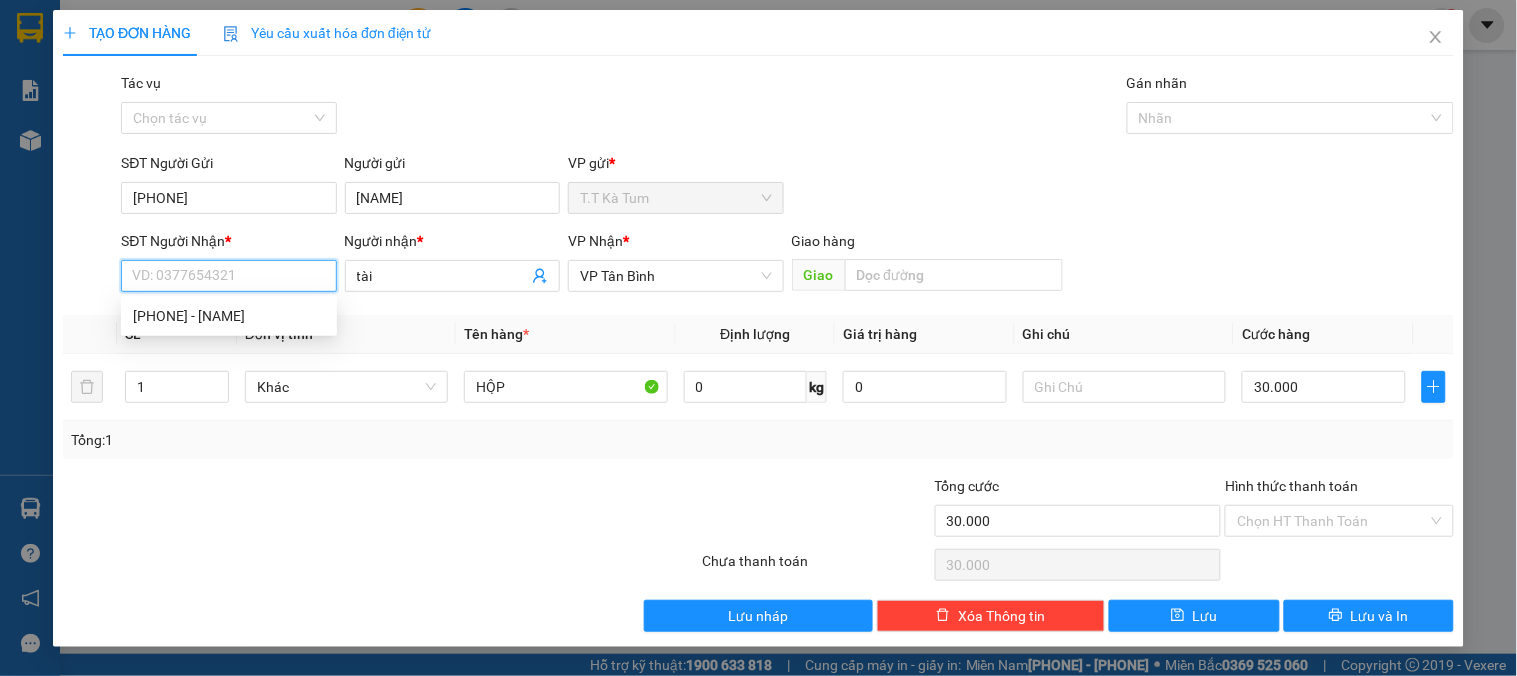 click on "SĐT Người Nhận  *" at bounding box center [228, 276] 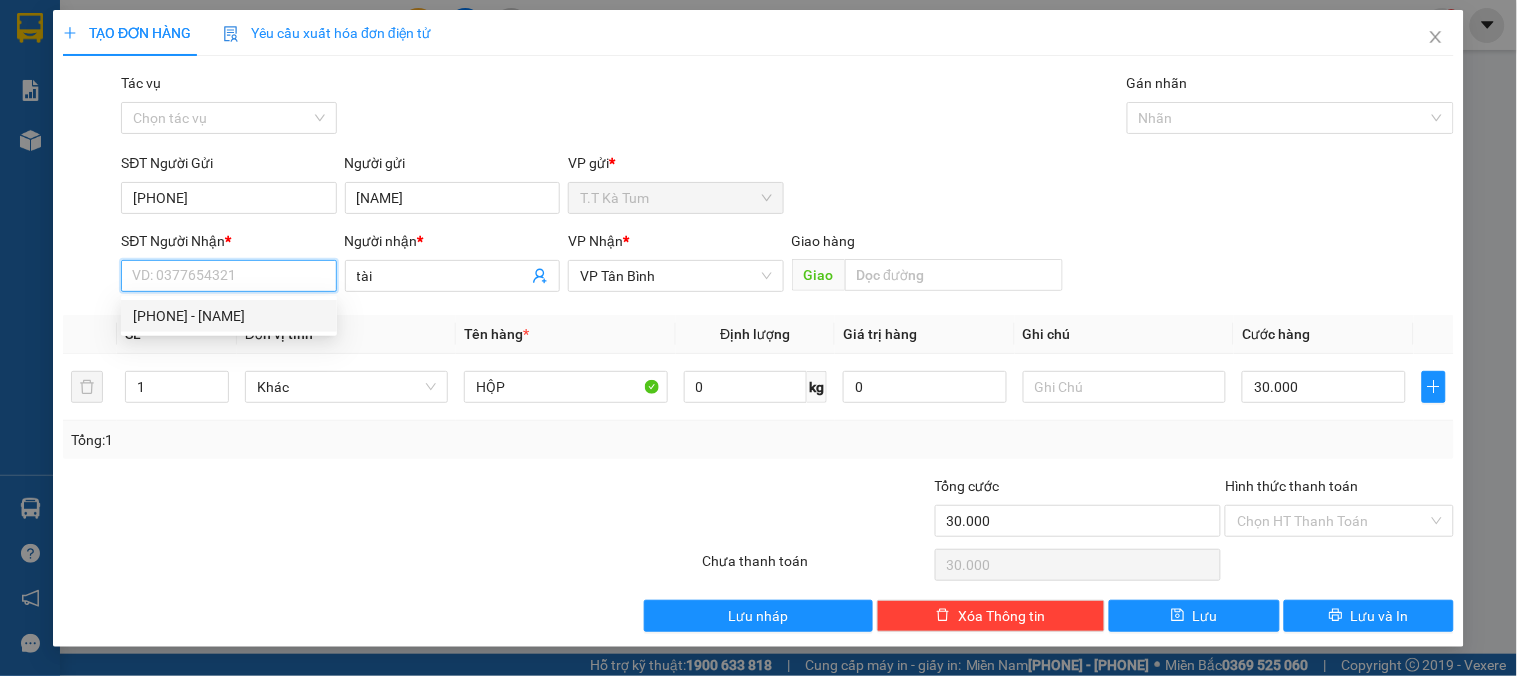 click on "[PHONE] - [NAME]" at bounding box center [229, 316] 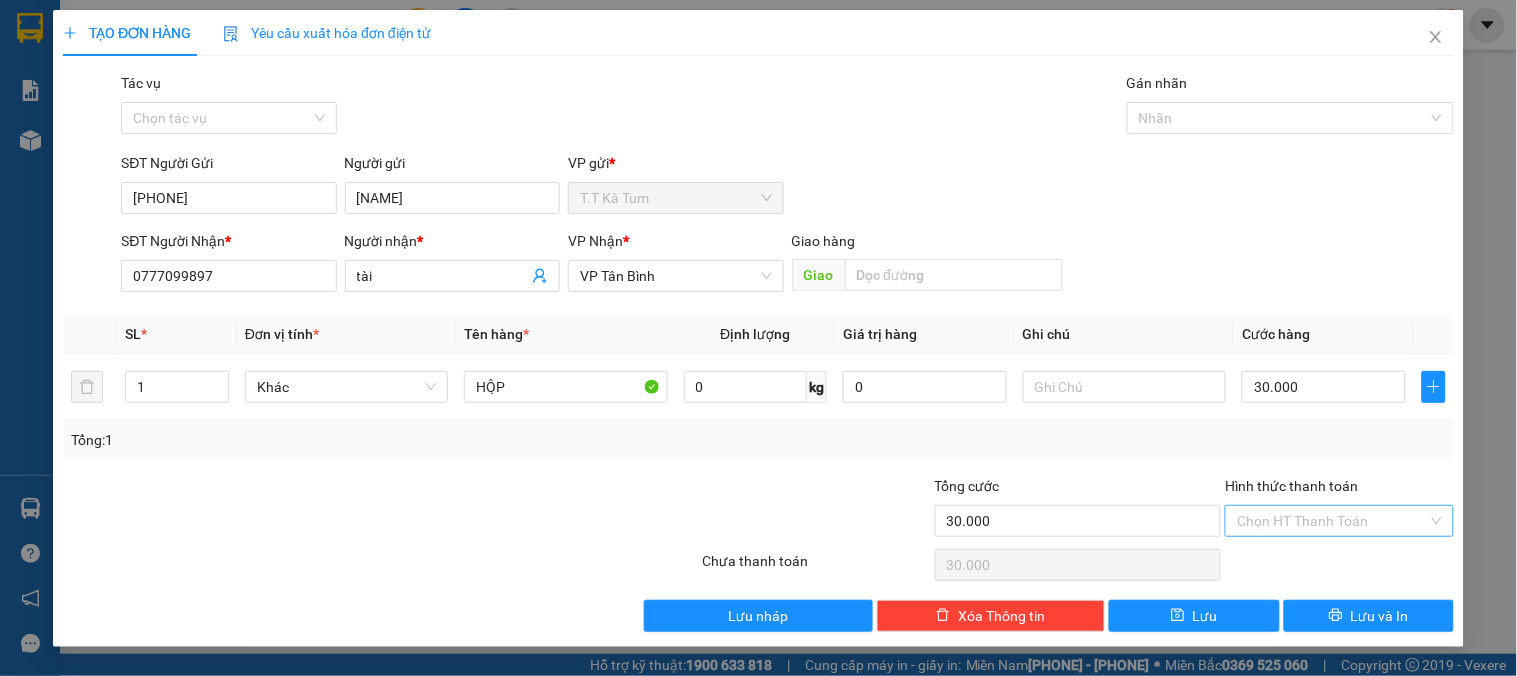 click on "Hình thức thanh toán" at bounding box center (1332, 521) 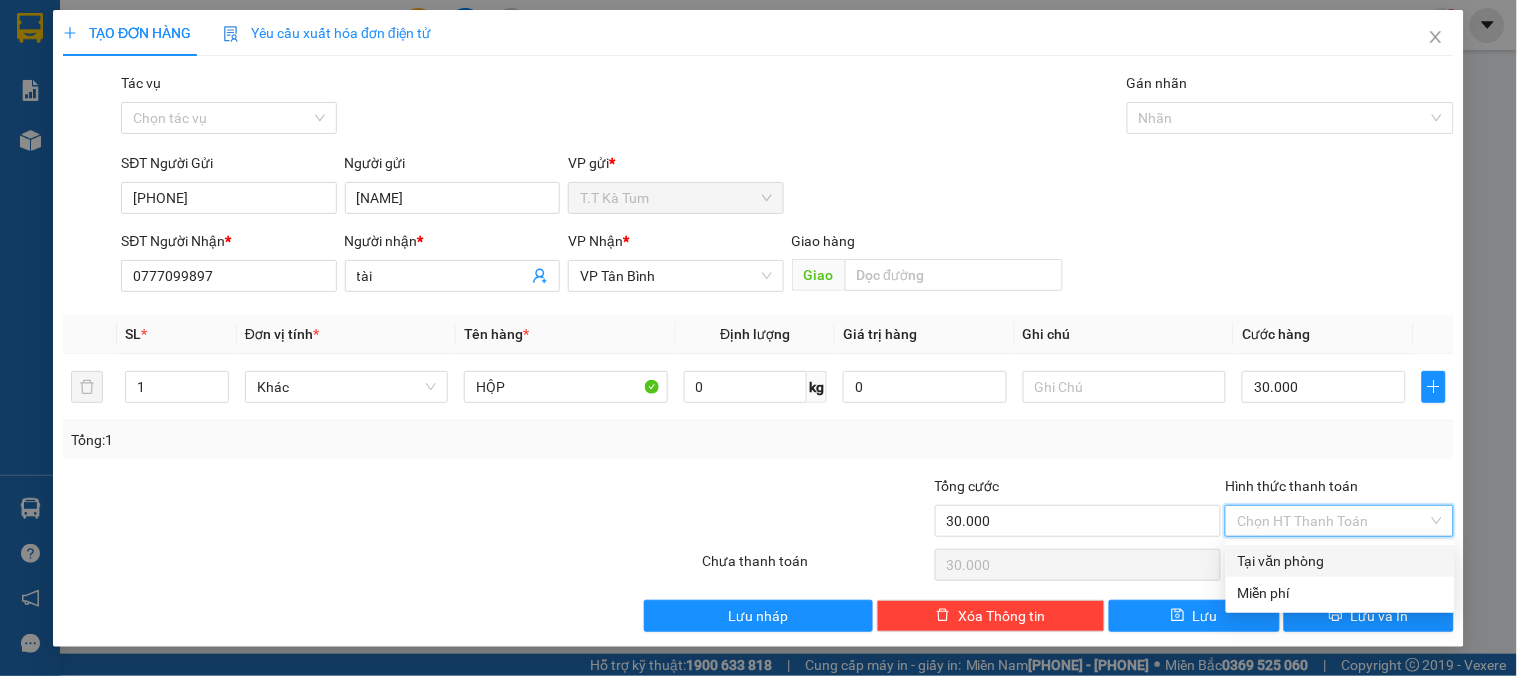 click on "Tại văn phòng" at bounding box center (1340, 561) 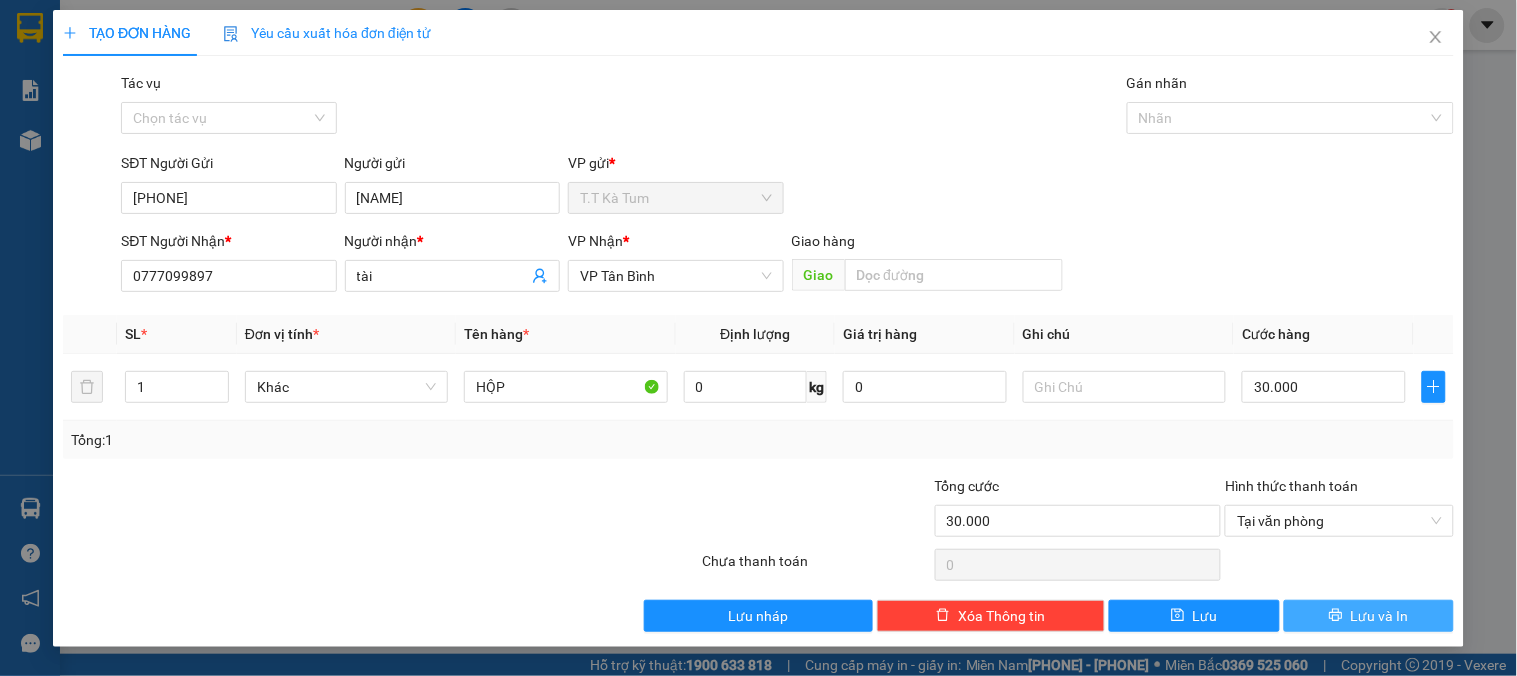 click on "Transit Pickup Surcharge Ids Transit Deliver Surcharge Ids Transit Deliver Surcharge Transit Deliver Surcharge Tác vụ Chọn tác vụ Gán nhãn   Nhãn SĐT Người Gửi [PHONE] Người gửi [NAME] VP gửi  * T.T [NAME] SĐT Người Nhận  * [PHONE] Người nhận  * [NAME] VP Nhận  * VP Tân Bình Giao hàng Giao SL  * Đơn vị tính  * Tên hàng  * Định lượng Giá trị hàng Ghi chú Cước hàng                   1 Khác HỘP 0 kg 0 30.000 Tổng:  1 Tổng cước 30.000 Hình thức thanh toán Tại văn phòng Số tiền thu trước 0 Tại văn phòng Chưa thanh toán 0 Lưu nháp Xóa Thông tin Lưu Lưu và In HỘP Tại văn phòng Miễn phí Tại văn phòng Miễn phí" at bounding box center [758, 352] 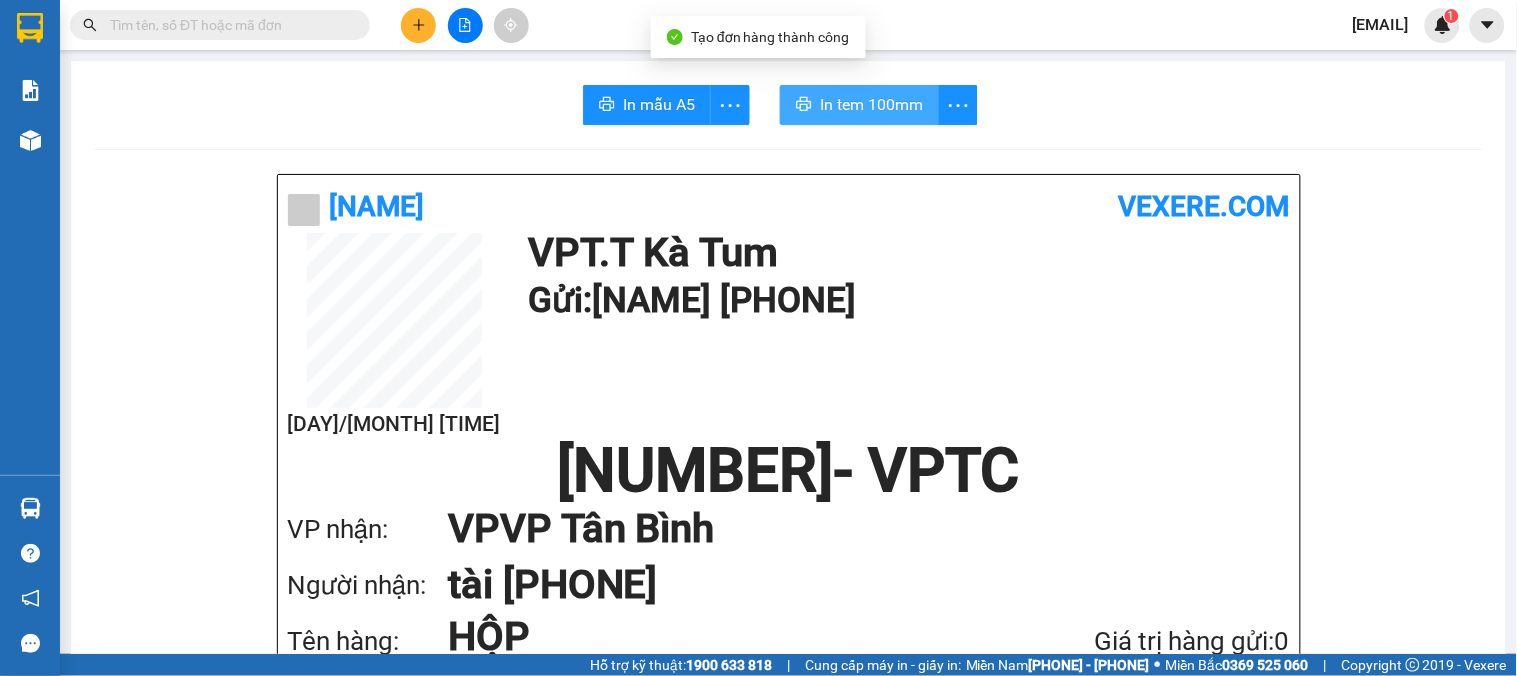 click on "In tem 100mm" at bounding box center (871, 104) 